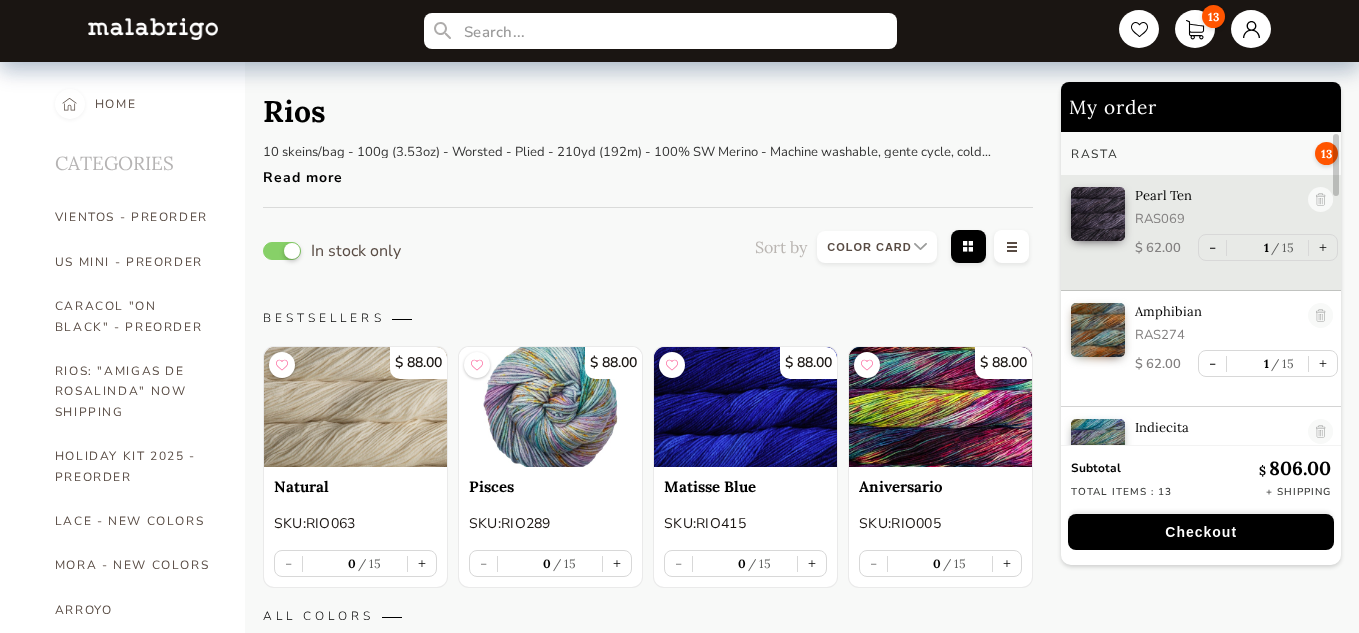 select on "INDEX" 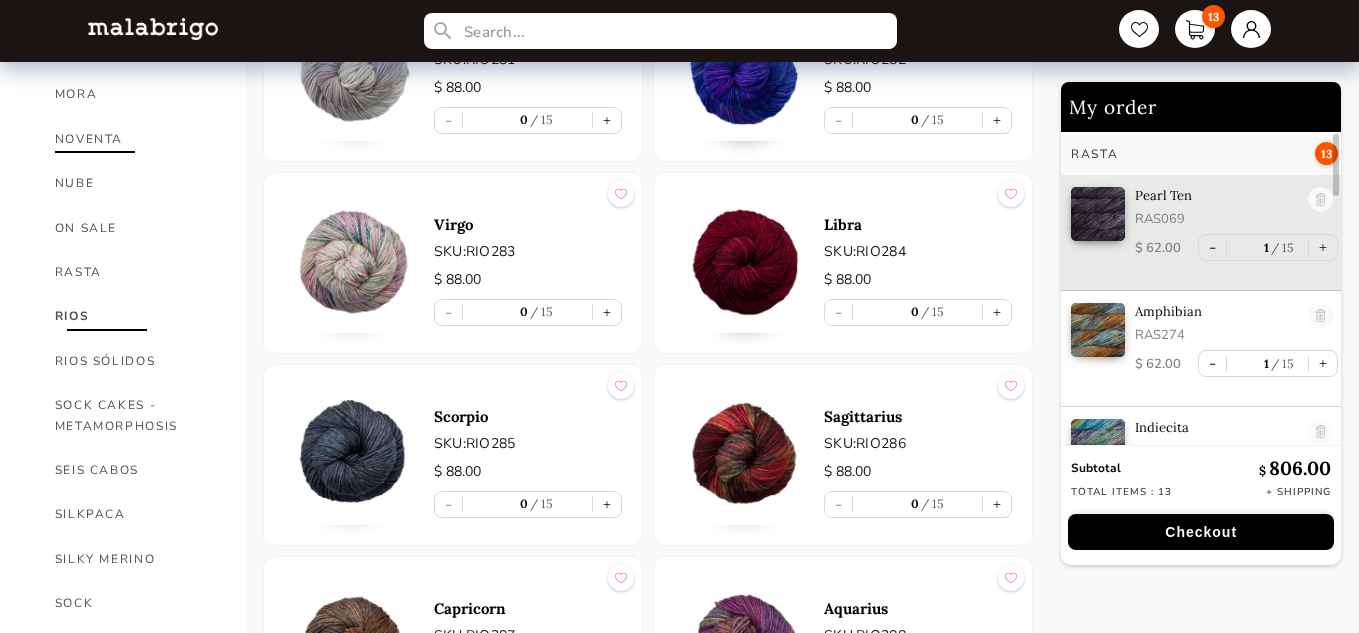 scroll, scrollTop: 1048, scrollLeft: 0, axis: vertical 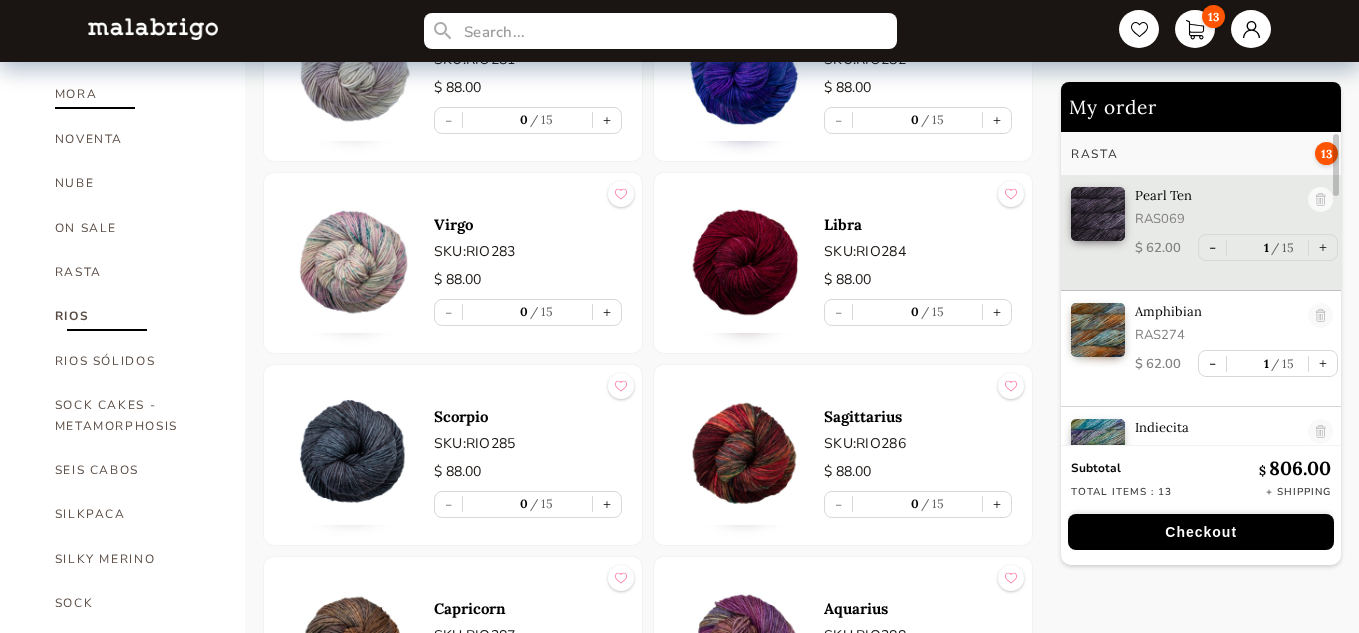 click on "MORA" at bounding box center [135, 94] 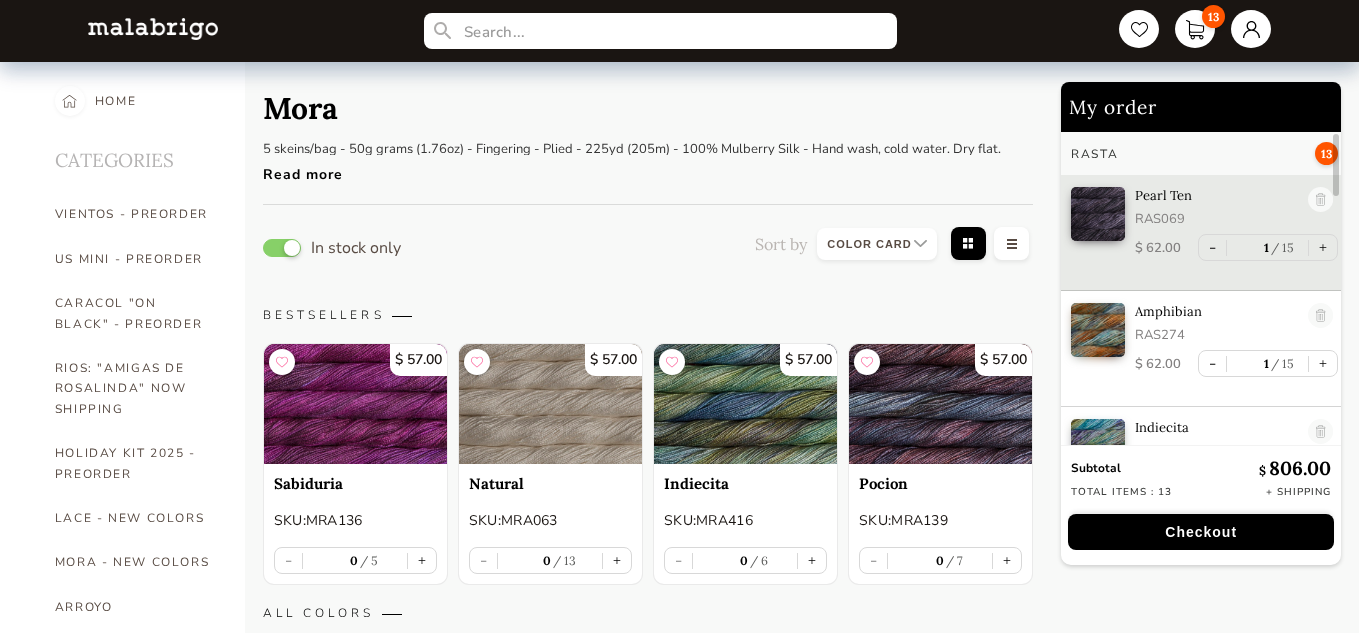 scroll, scrollTop: 0, scrollLeft: 0, axis: both 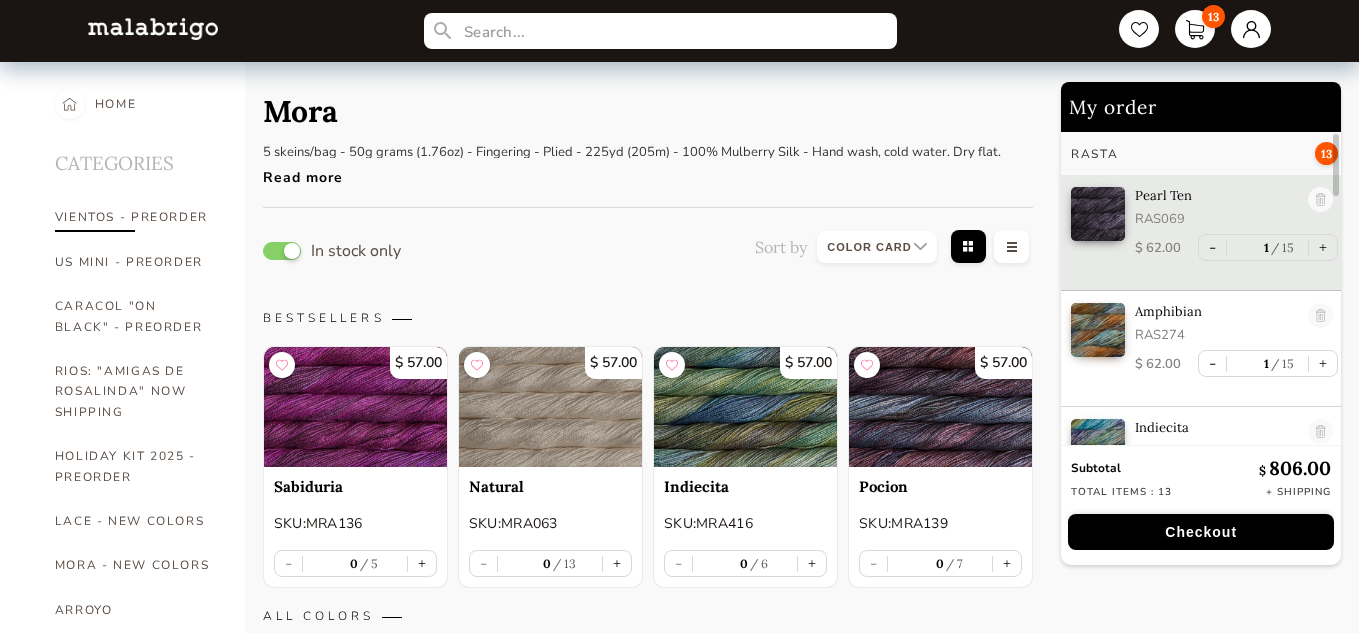 click on "VIENTOS - PREORDER" at bounding box center (135, 217) 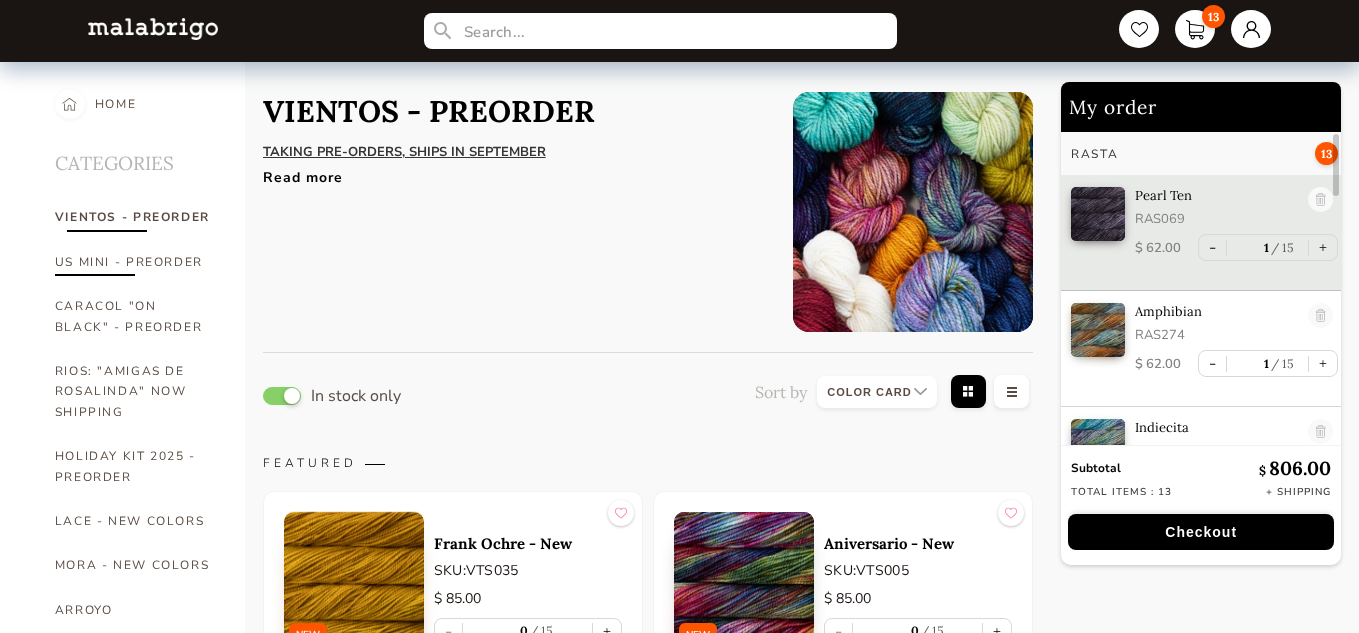 click on "US MINI - PREORDER" at bounding box center (135, 262) 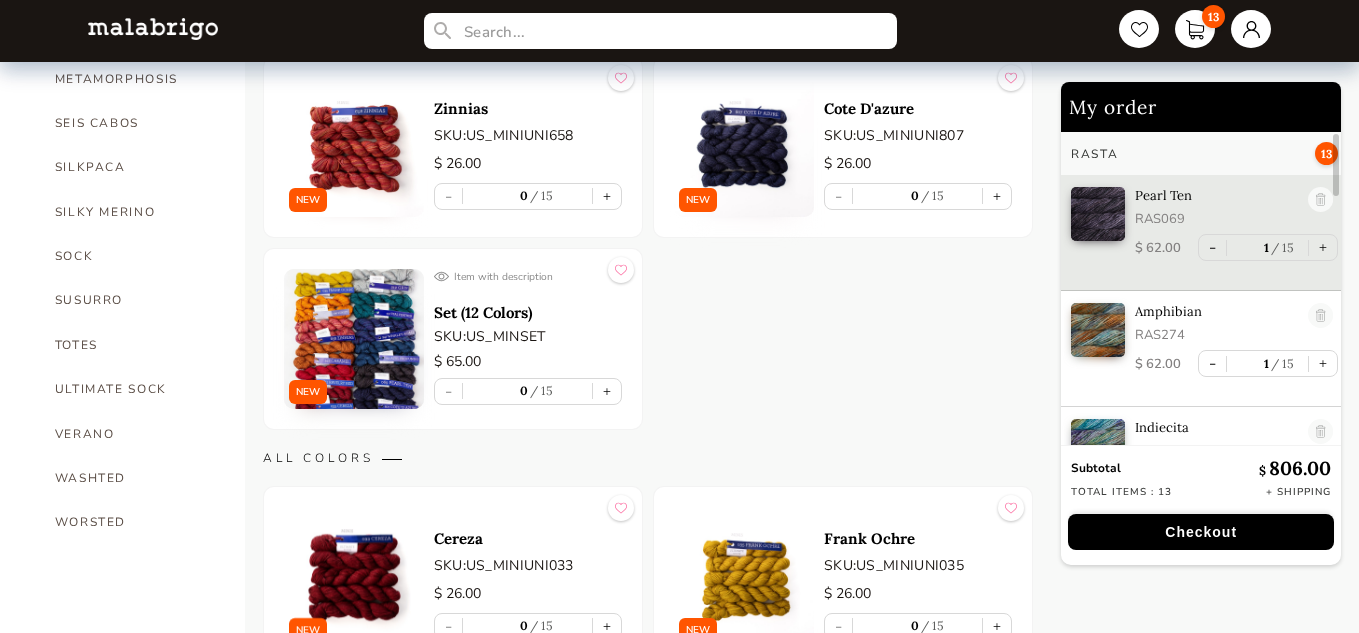 scroll, scrollTop: 1399, scrollLeft: 0, axis: vertical 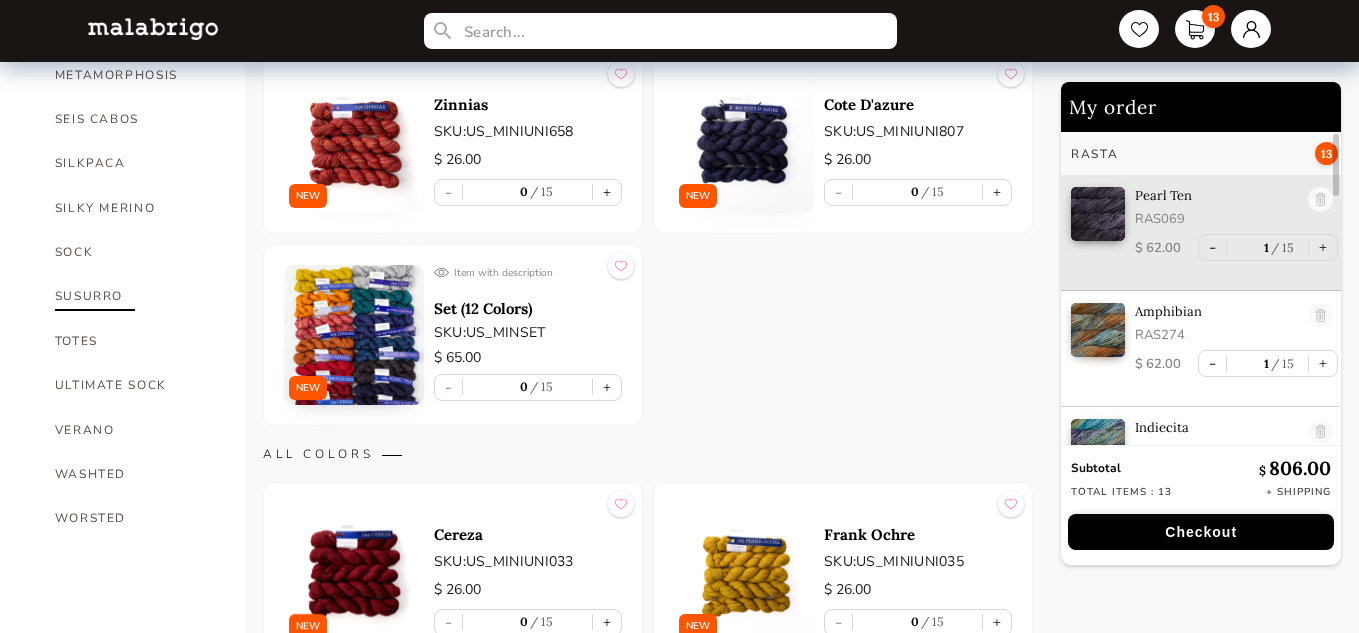 click on "SUSURRO" at bounding box center (135, 296) 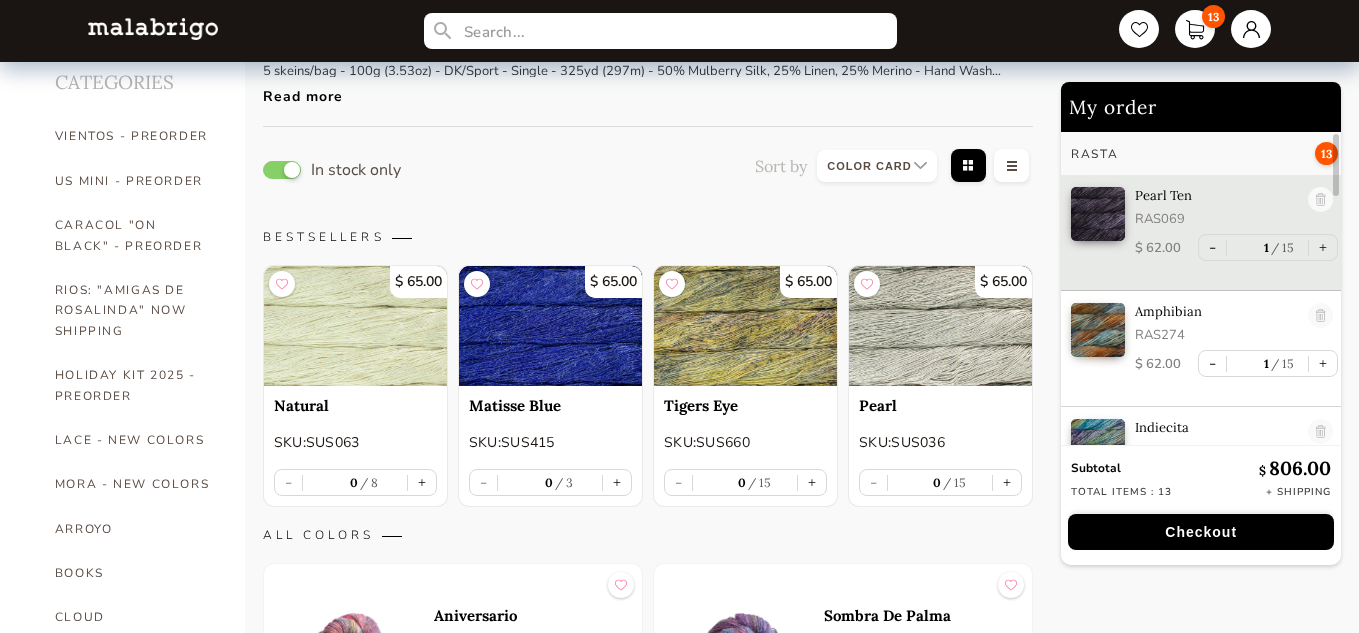 scroll, scrollTop: 0, scrollLeft: 0, axis: both 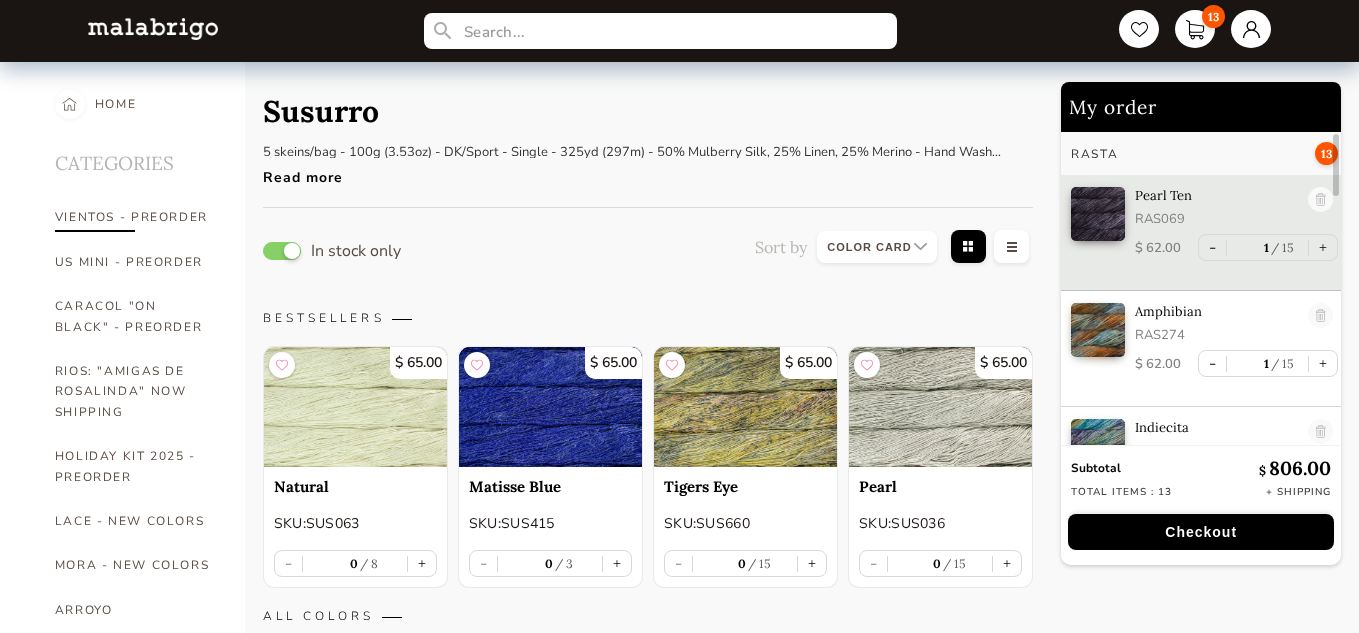 click on "VIENTOS - PREORDER" at bounding box center [135, 217] 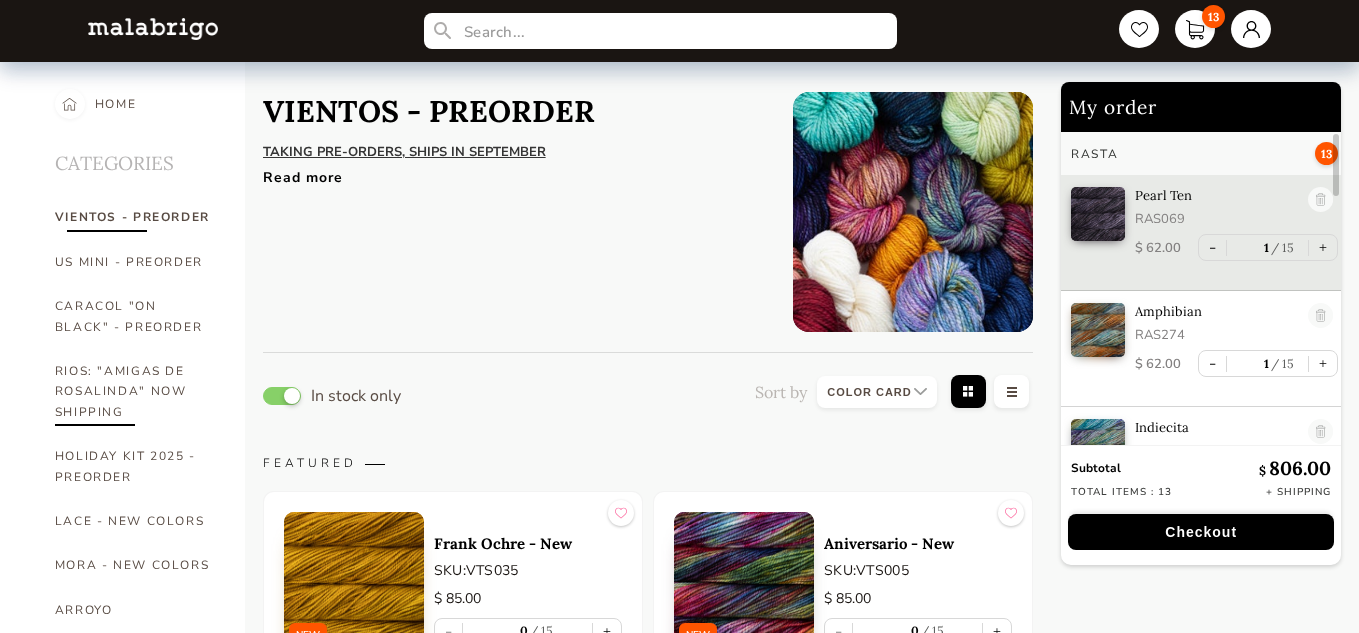 click on "RIOS: "AMIGAS DE ROSALINDA"  NOW SHIPPING" at bounding box center [135, 391] 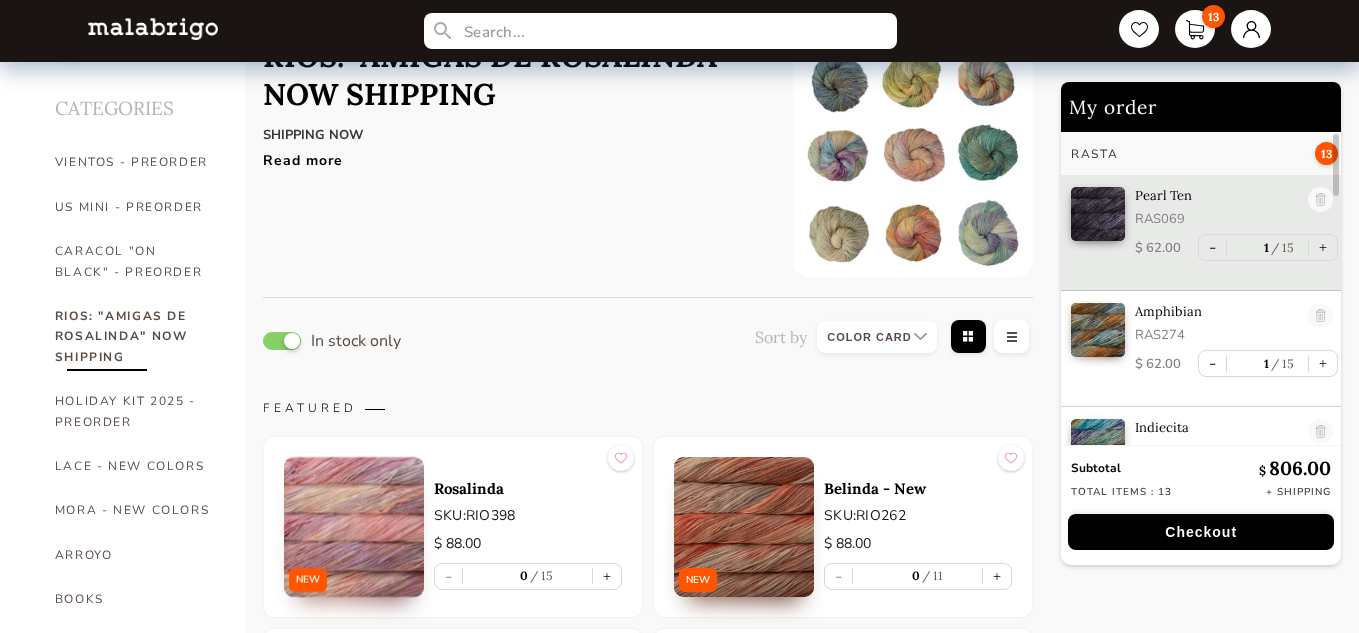 scroll, scrollTop: 52, scrollLeft: 0, axis: vertical 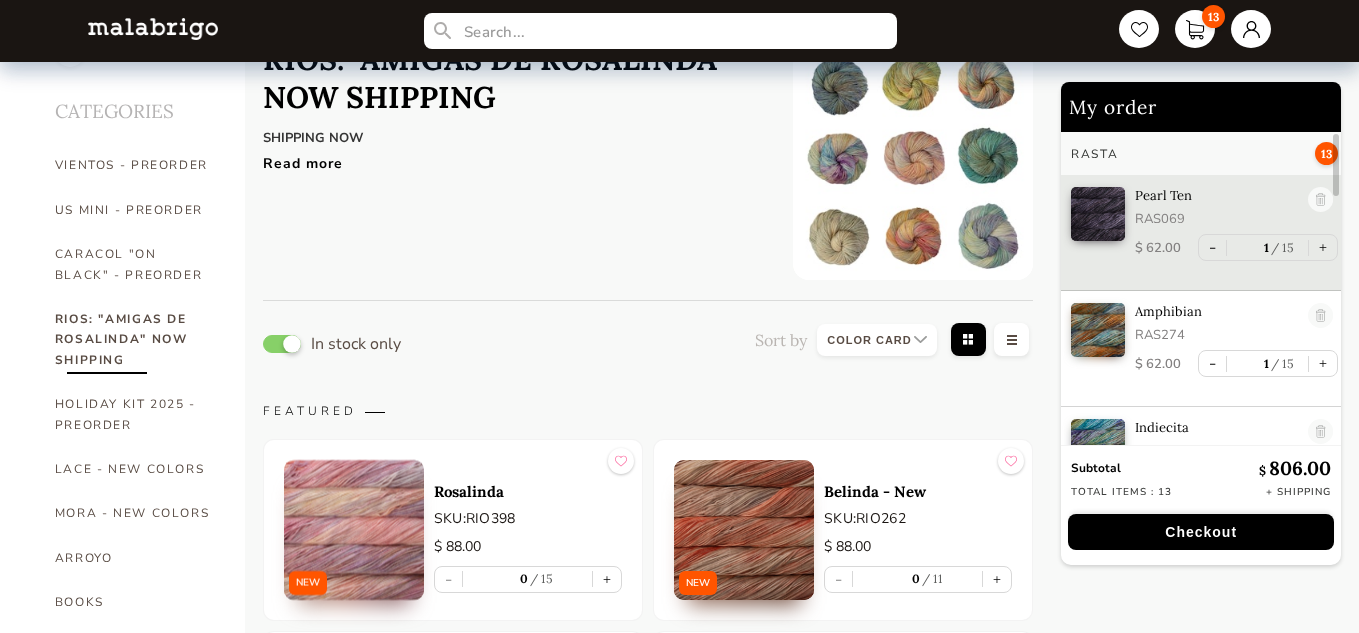 click at bounding box center [282, 344] 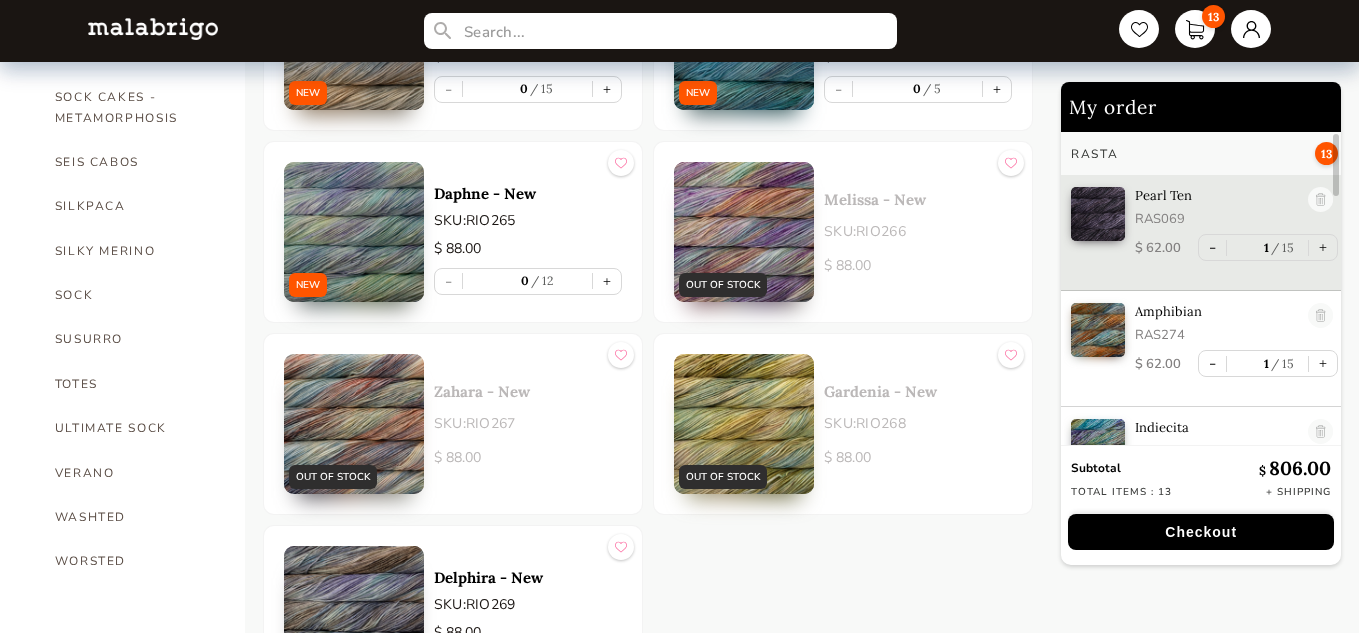 scroll, scrollTop: 1478, scrollLeft: 0, axis: vertical 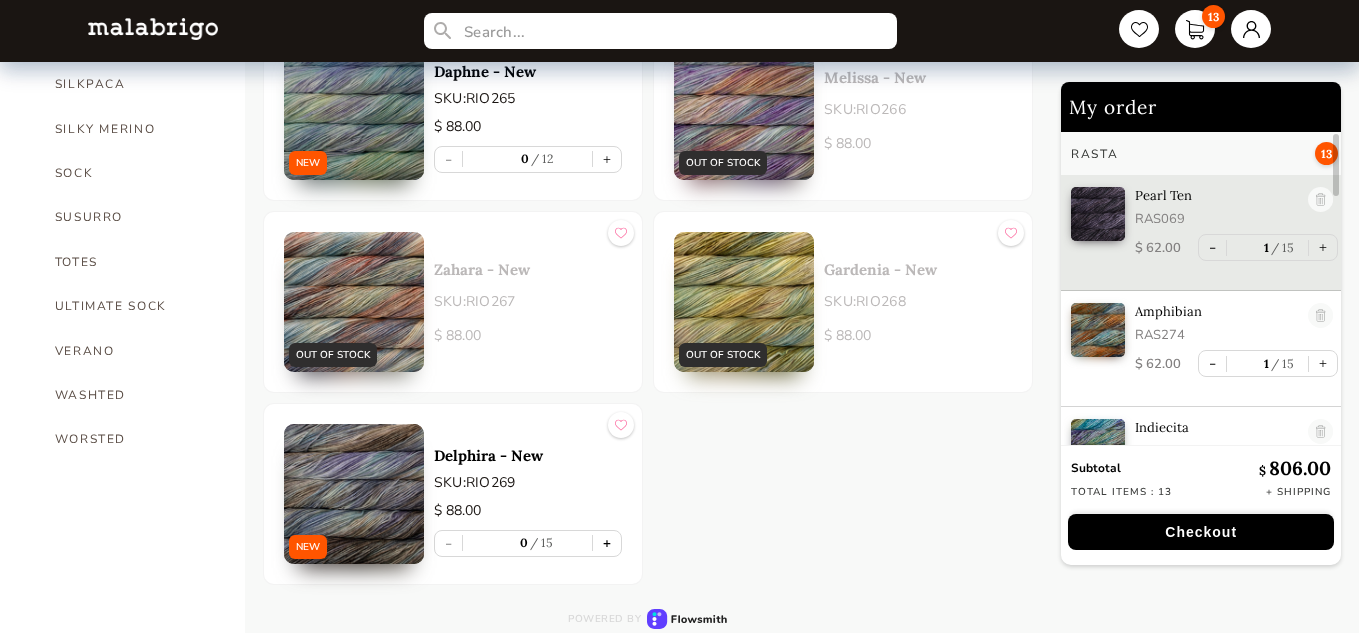 click on "+" at bounding box center (607, 543) 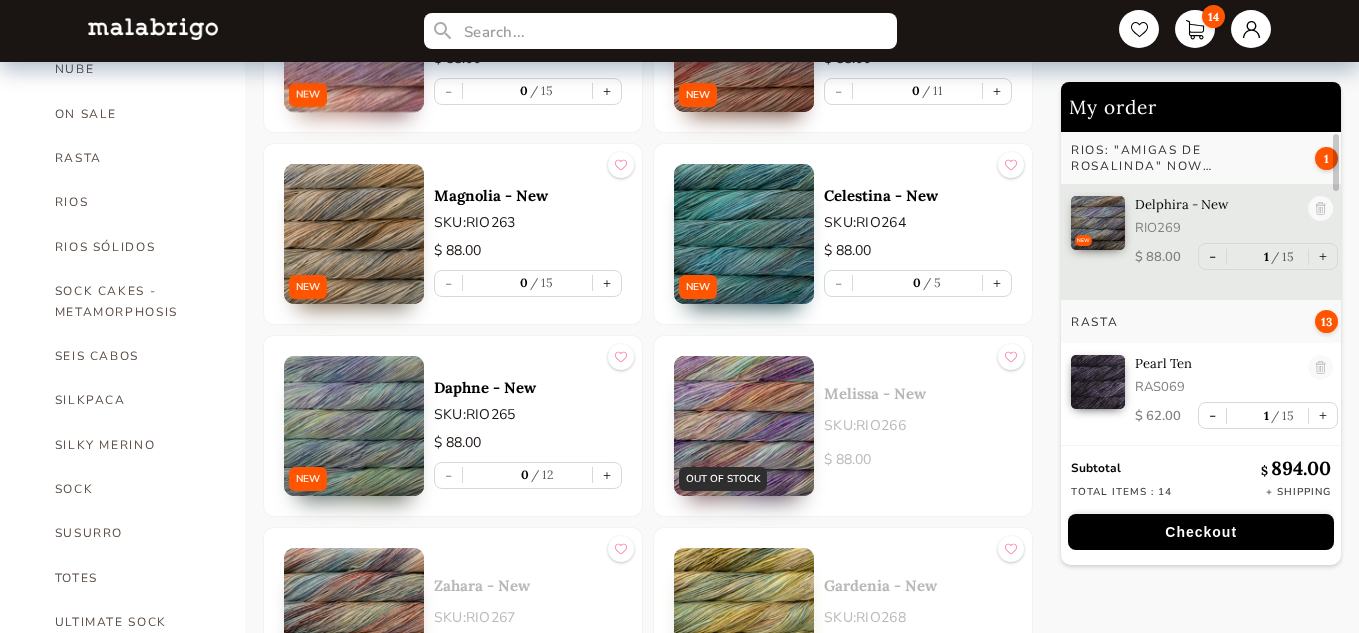 scroll, scrollTop: 1151, scrollLeft: 0, axis: vertical 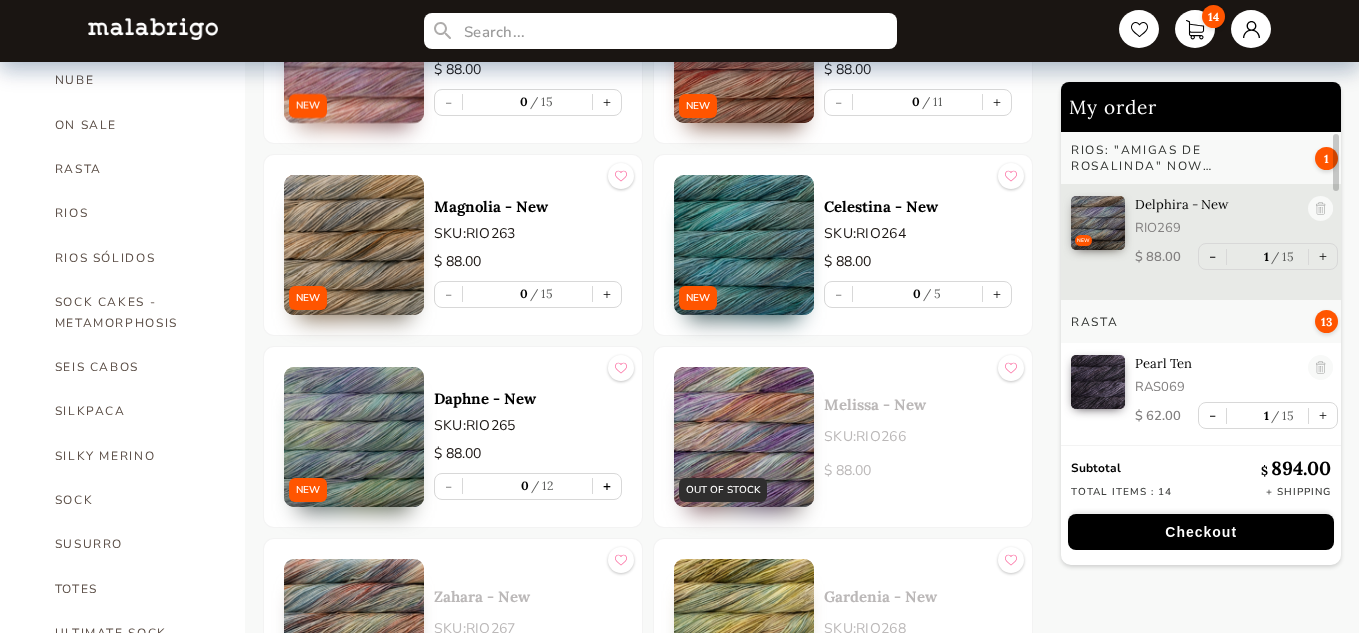 click on "+" at bounding box center [607, 486] 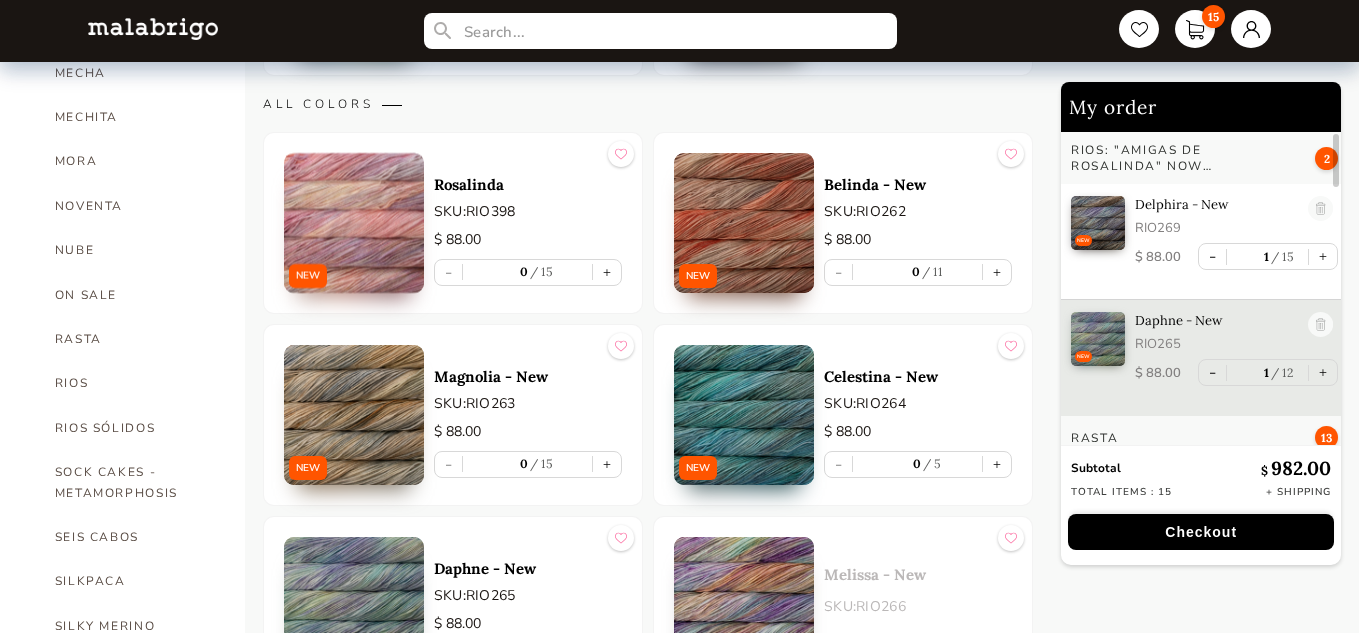 scroll, scrollTop: 964, scrollLeft: 0, axis: vertical 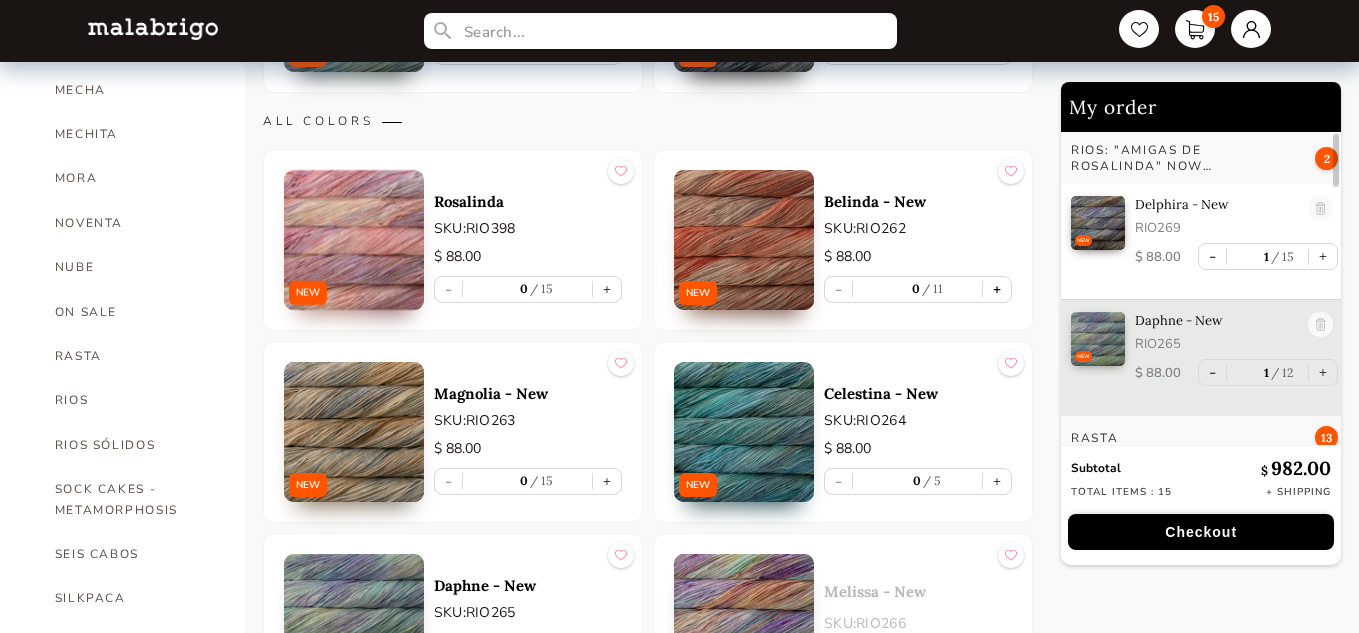 click on "+" at bounding box center [997, 289] 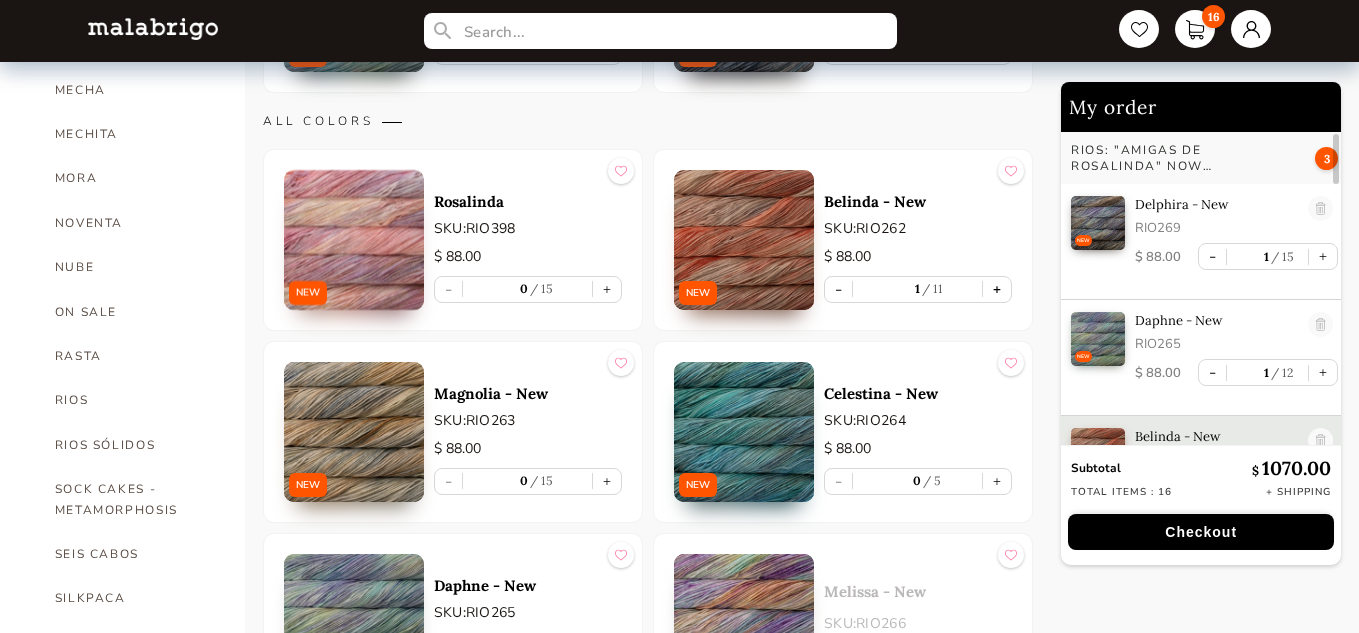 scroll, scrollTop: 68, scrollLeft: 0, axis: vertical 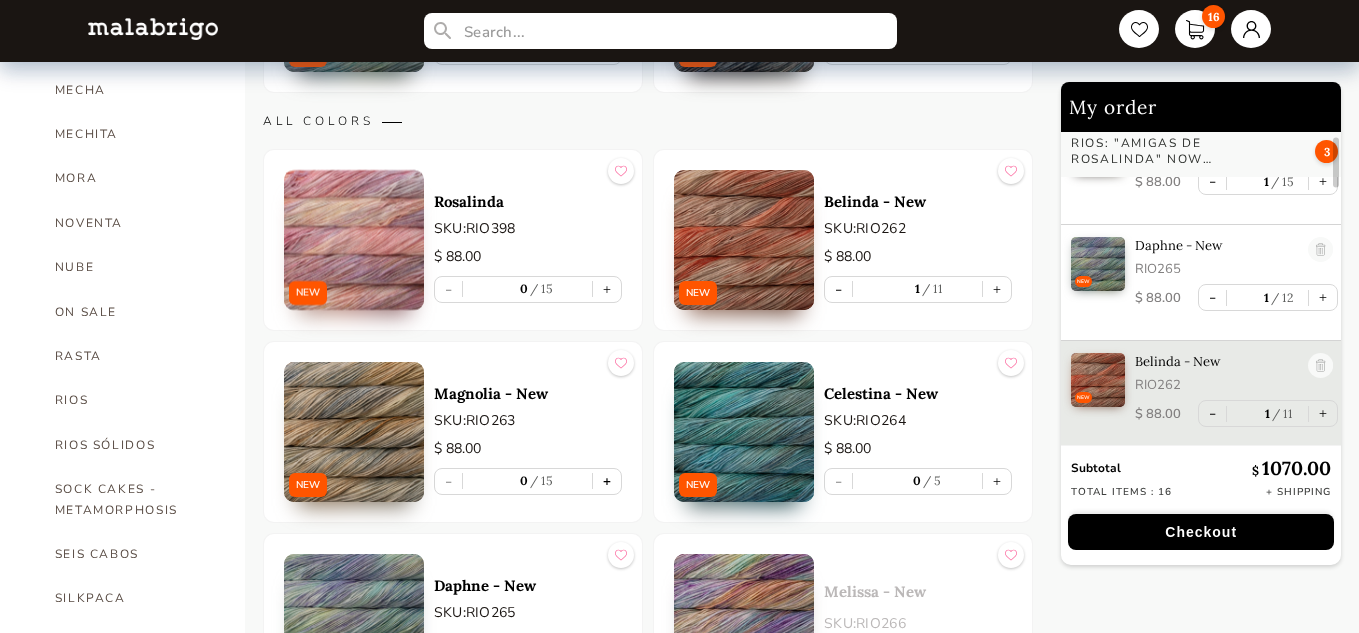 click on "+" at bounding box center (607, 481) 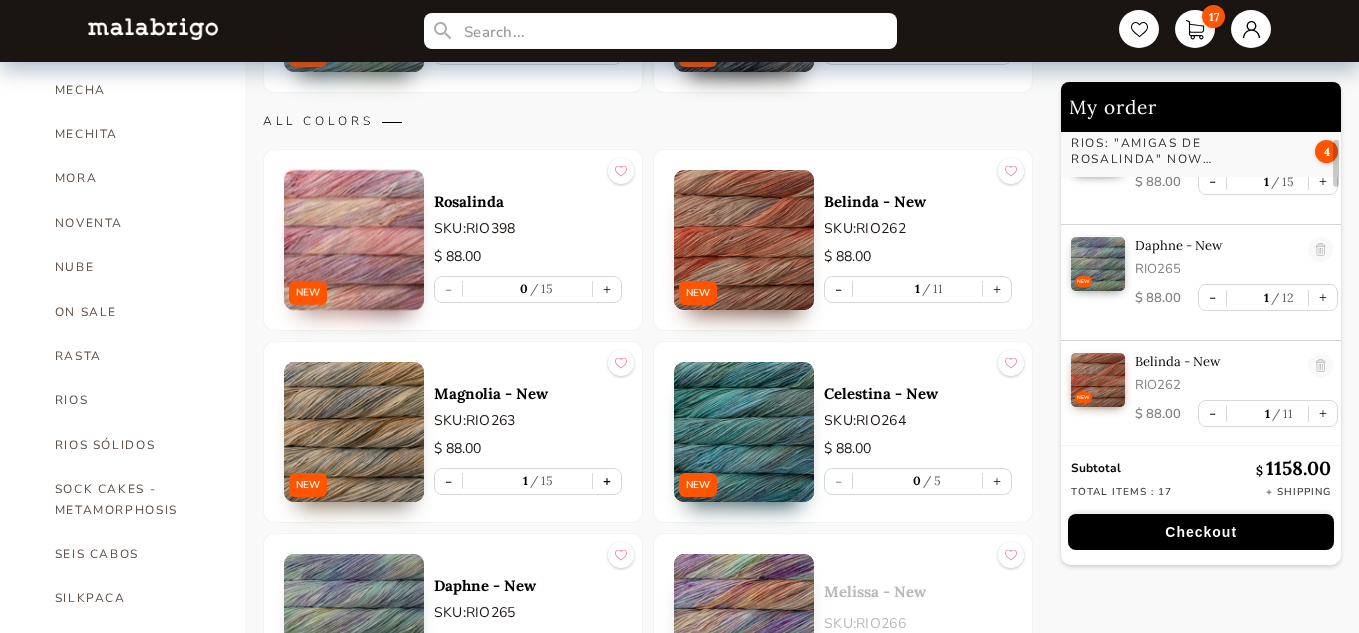 scroll, scrollTop: 182, scrollLeft: 0, axis: vertical 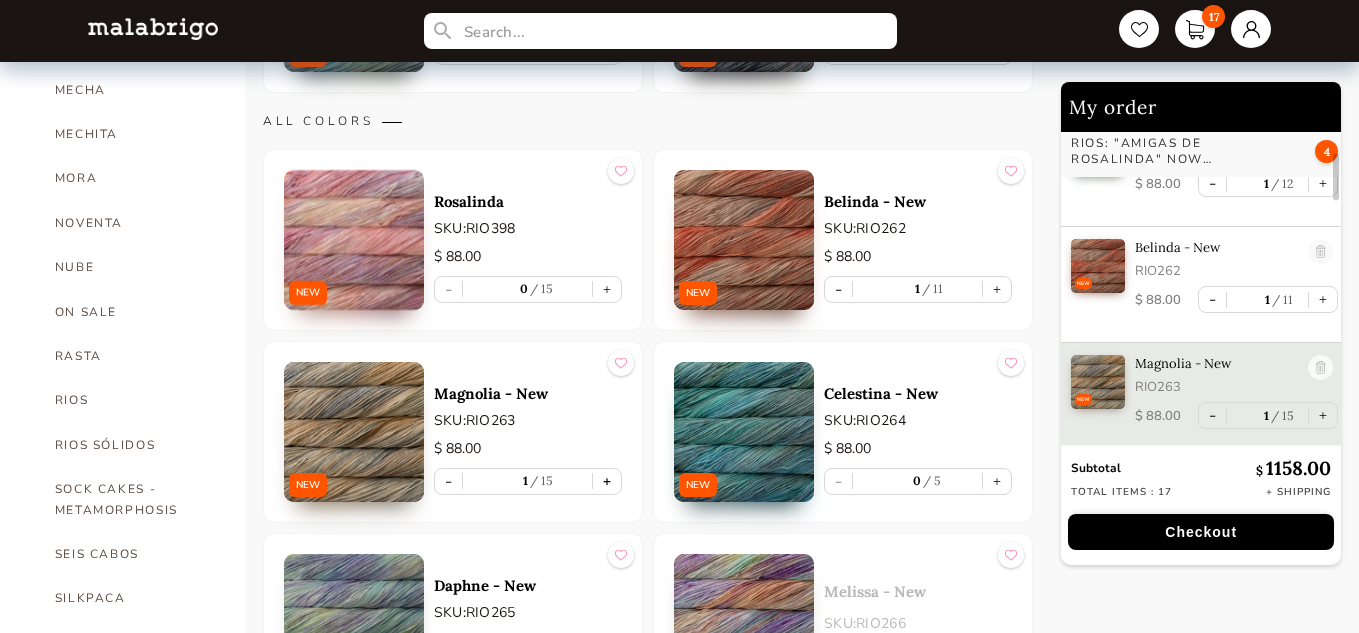 click on "+" at bounding box center [997, 481] 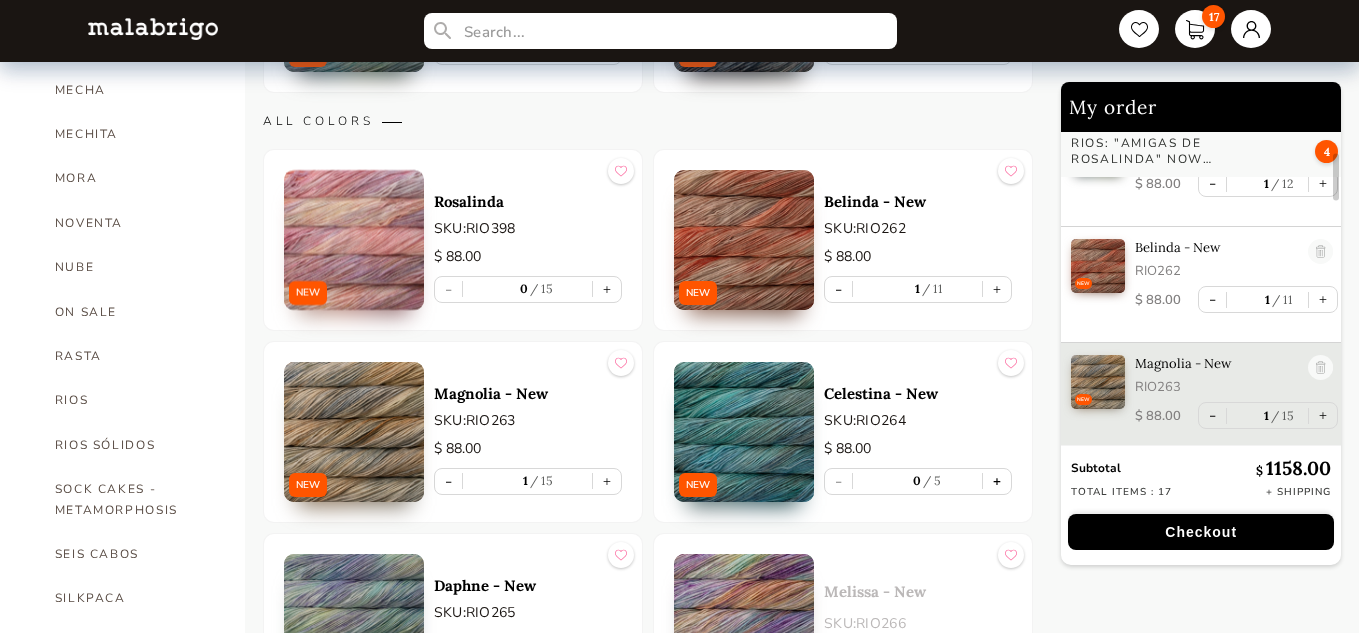 type on "1" 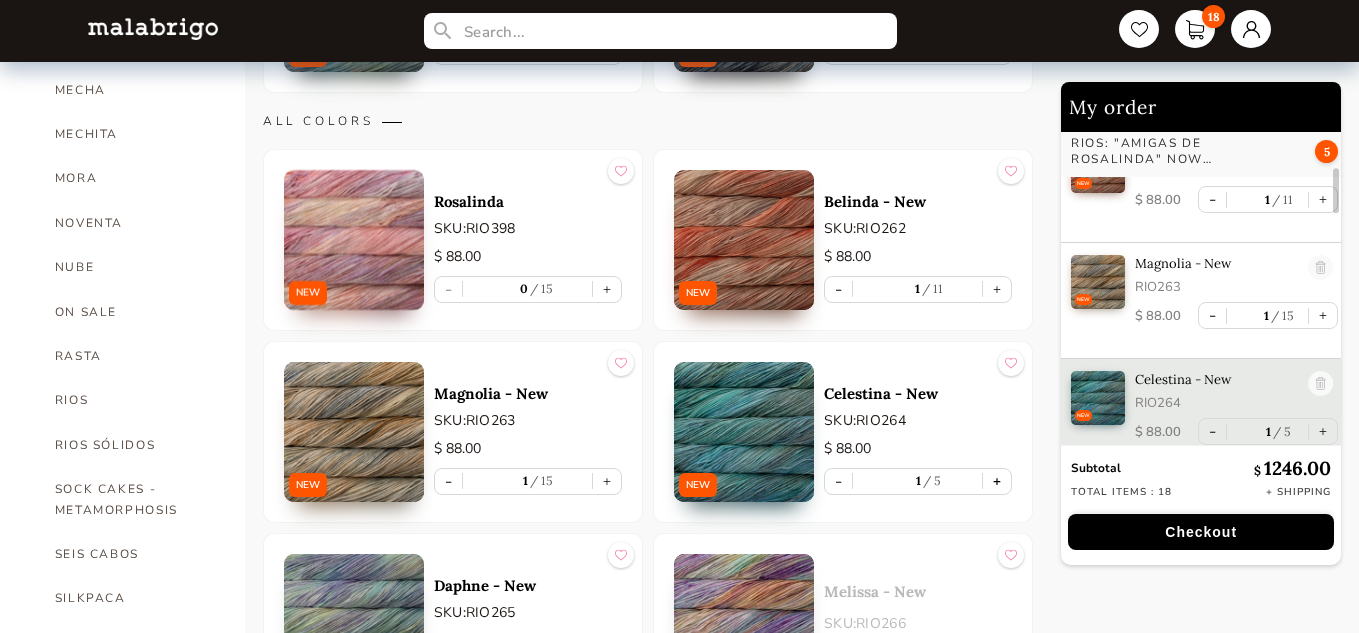 scroll, scrollTop: 298, scrollLeft: 0, axis: vertical 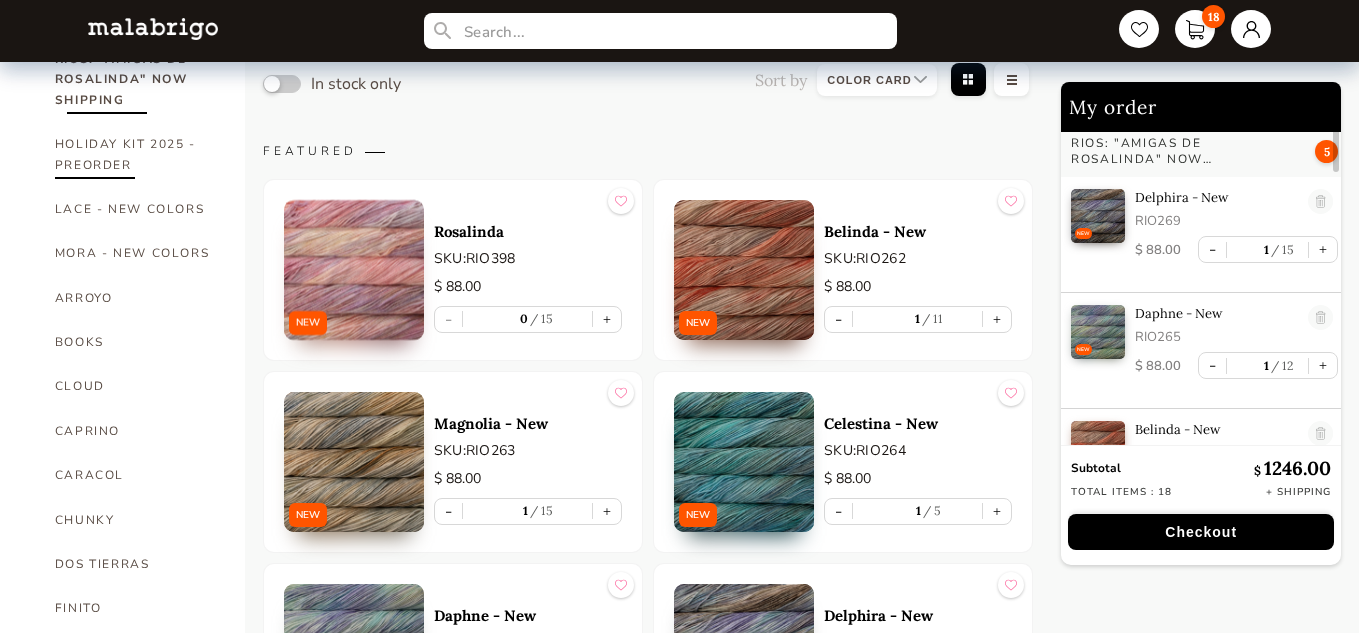 click on "HOLIDAY KIT 2025 - PREORDER" at bounding box center (135, 154) 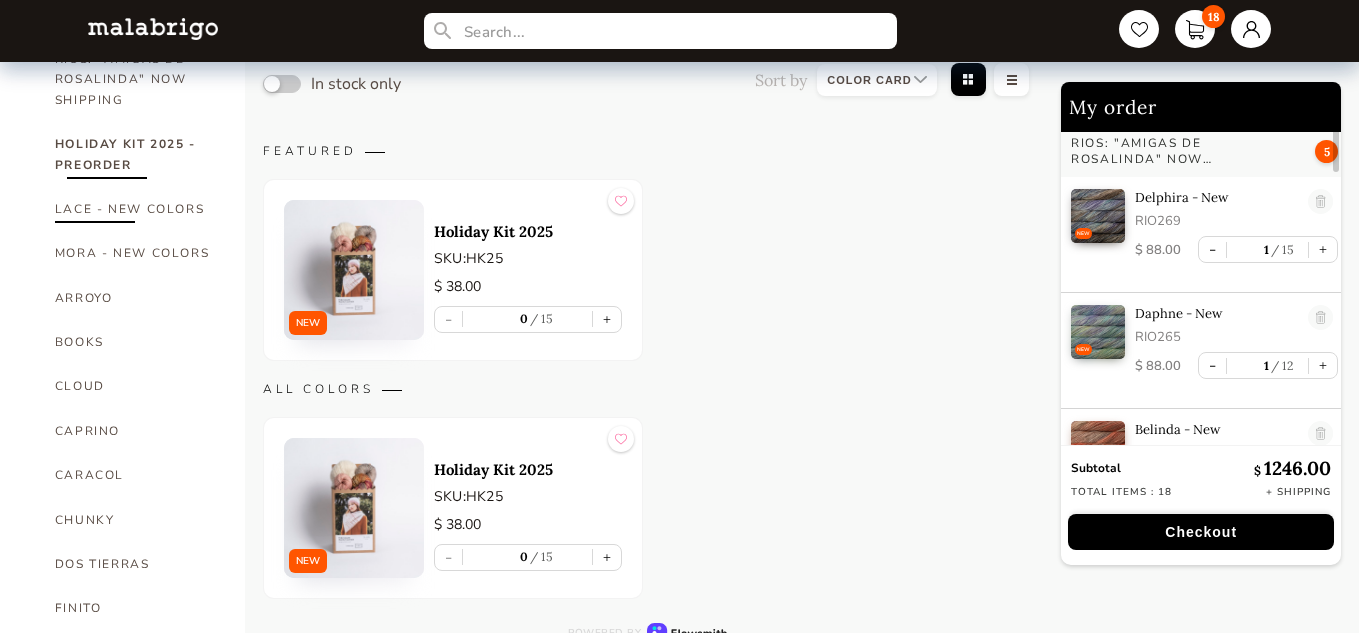click on "LACE - NEW COLORS" at bounding box center (135, 209) 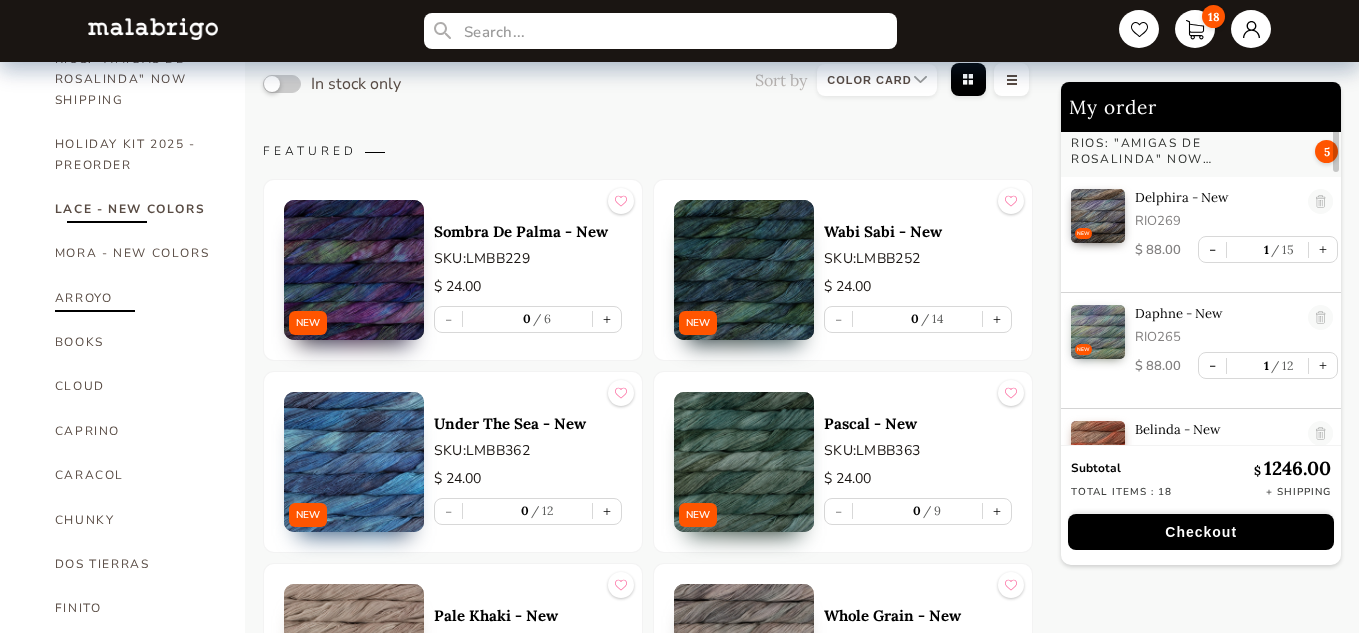 click on "ARROYO" at bounding box center (135, 298) 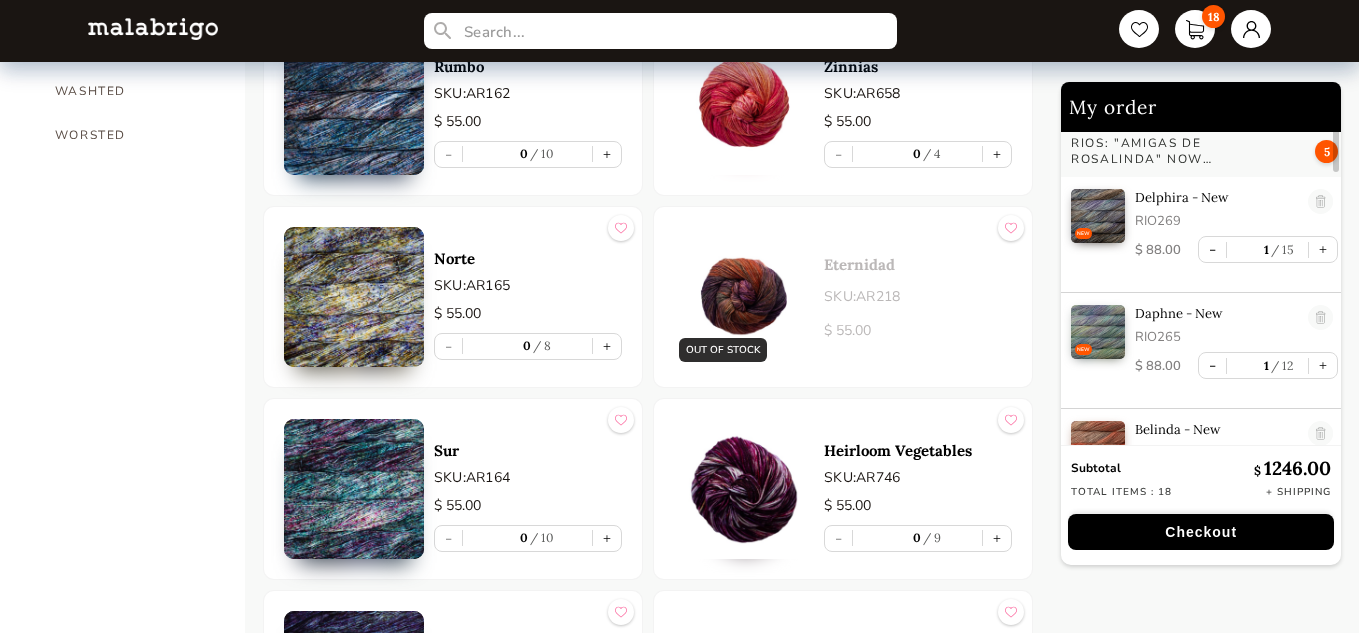 scroll, scrollTop: 1784, scrollLeft: 0, axis: vertical 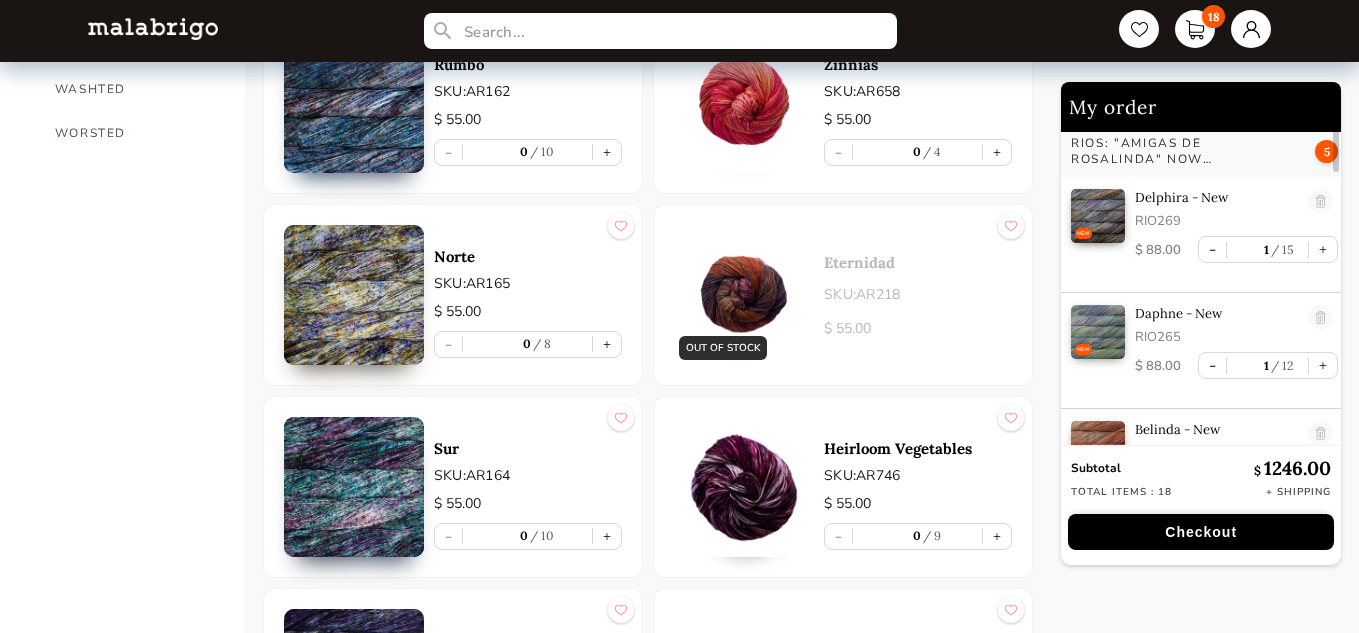 click at bounding box center [744, 295] 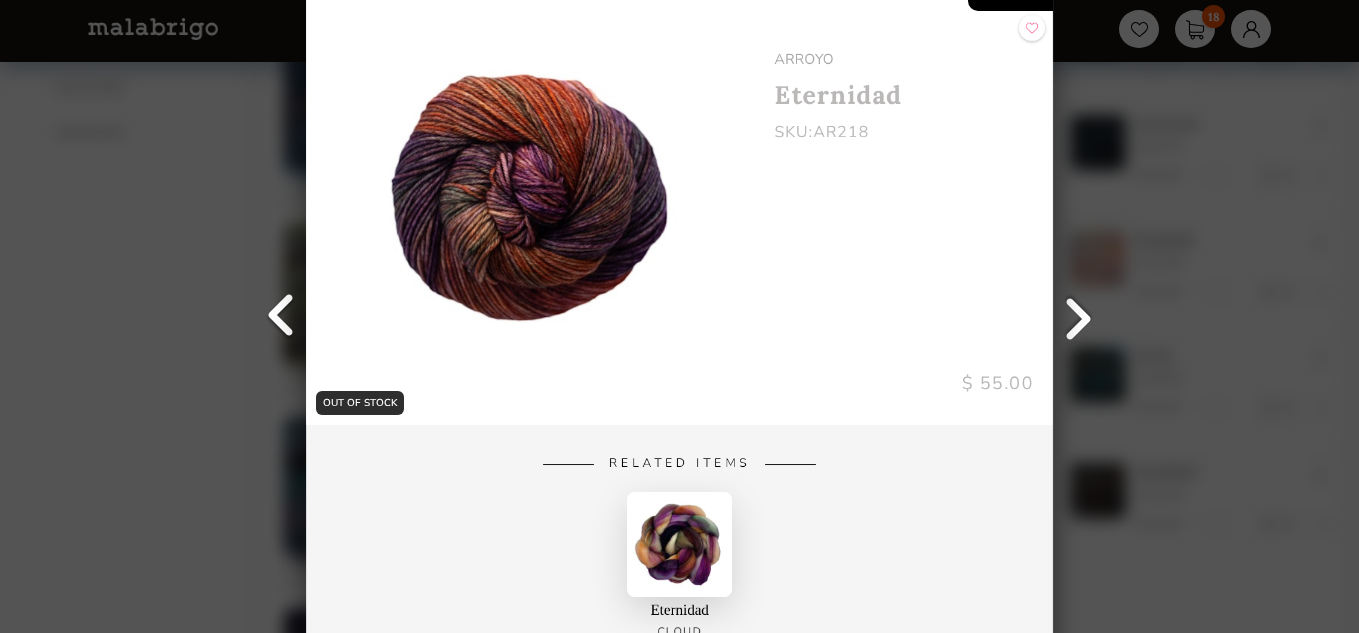 click at bounding box center (1032, 28) 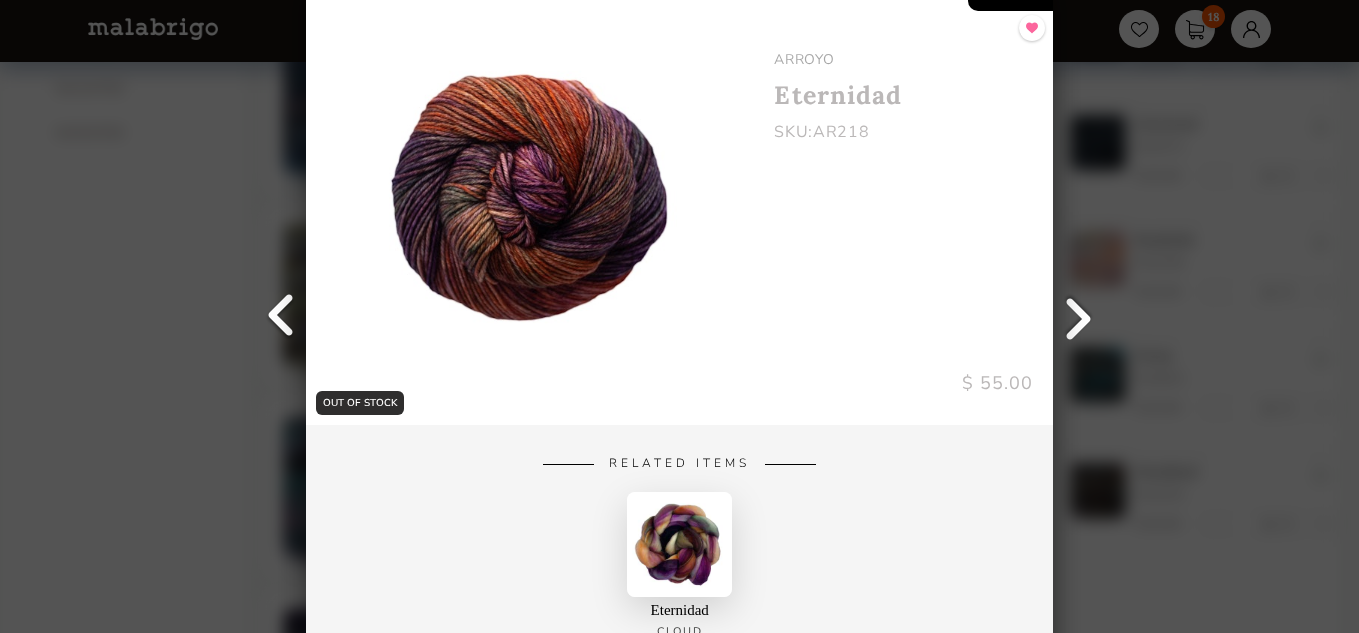 click at bounding box center [1078, 317] 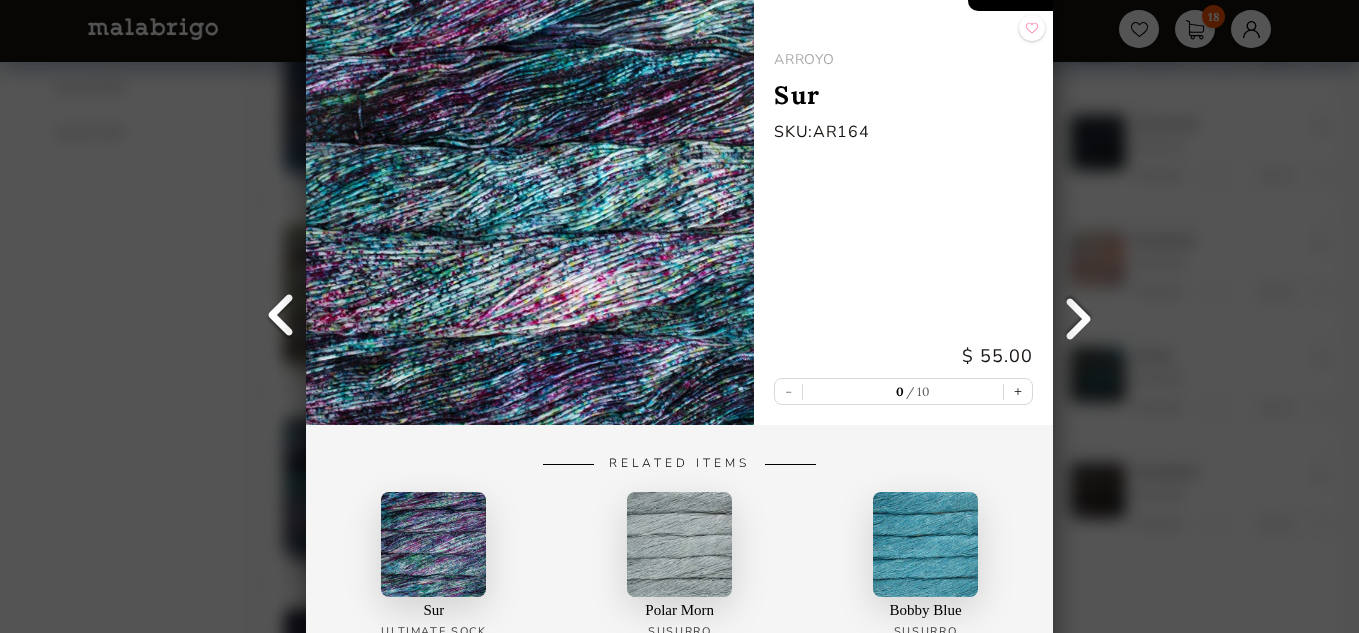 click at bounding box center (1078, 317) 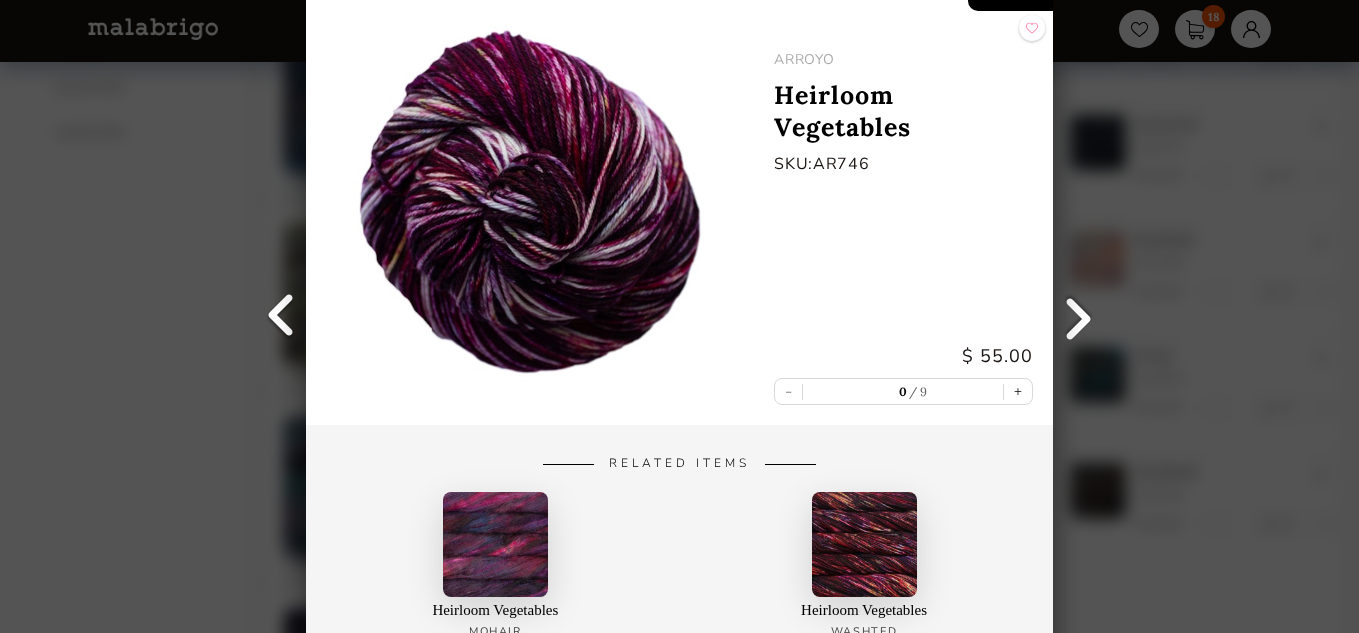 click at bounding box center (1078, 317) 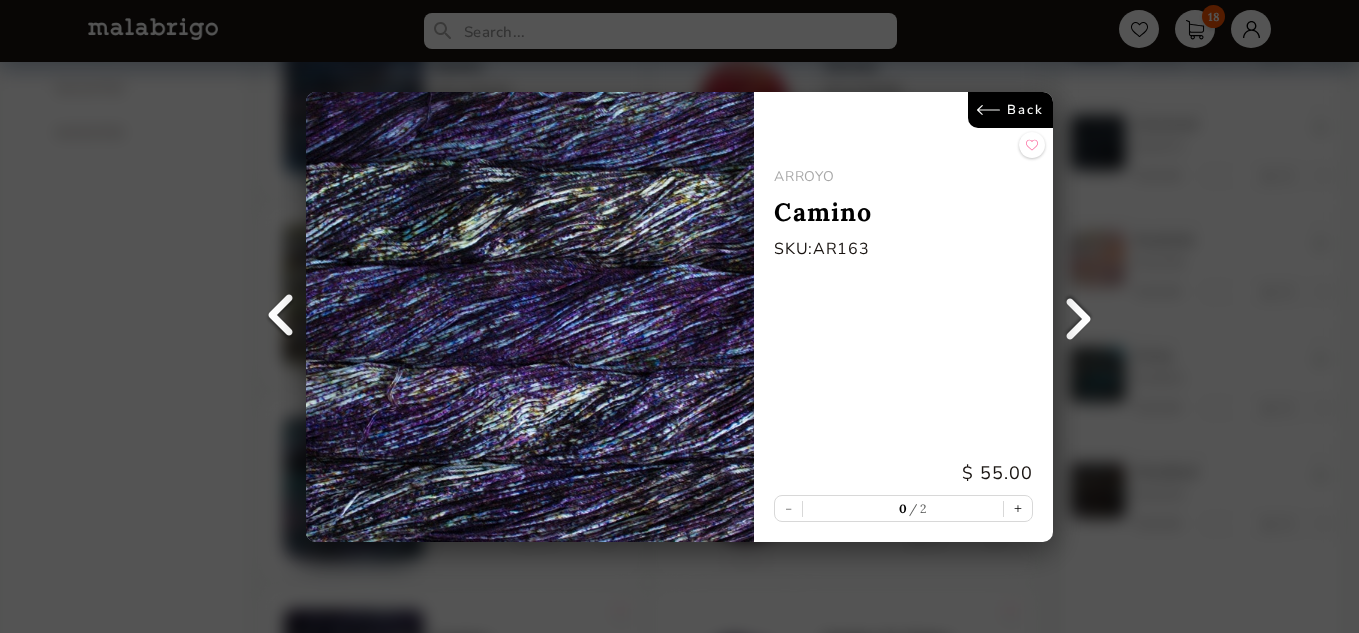 click at bounding box center (1078, 317) 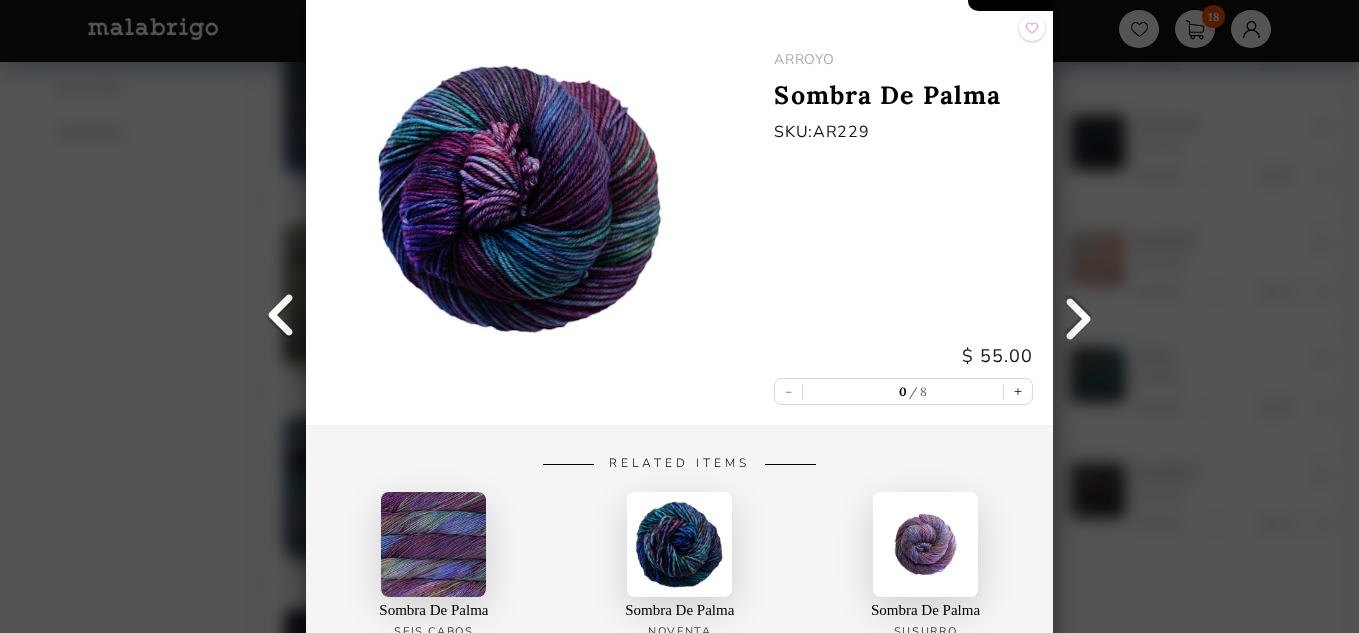 click at bounding box center [1078, 317] 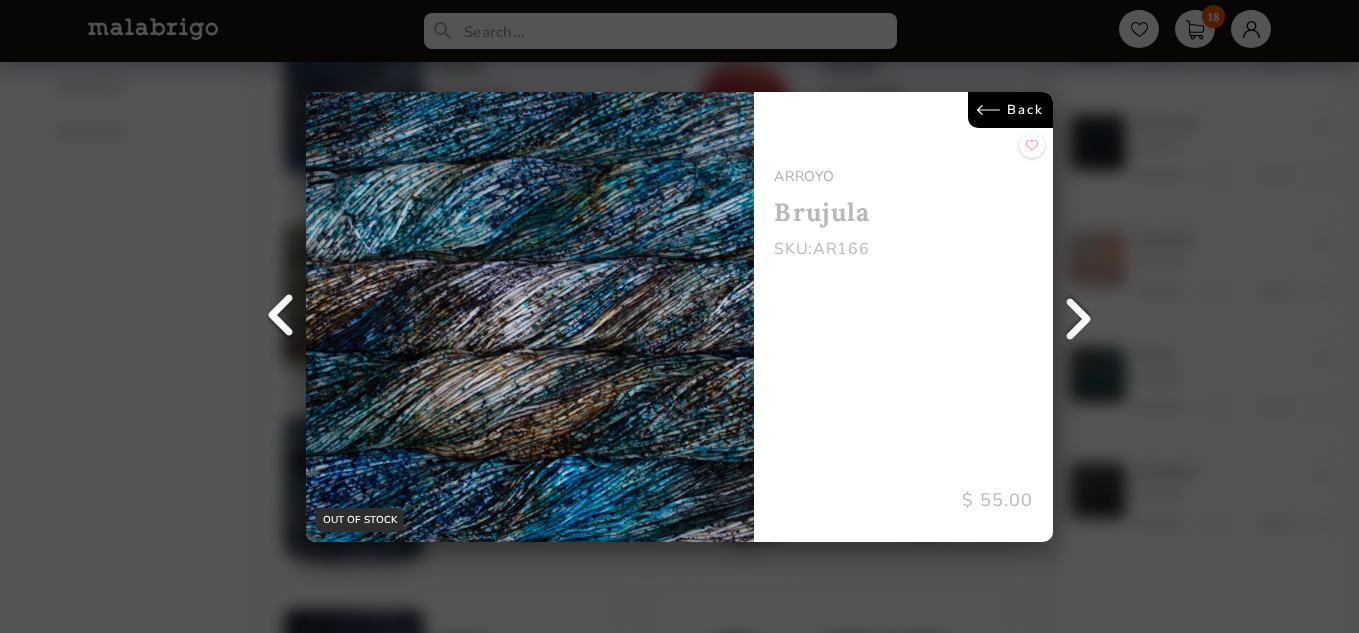 click at bounding box center (1078, 317) 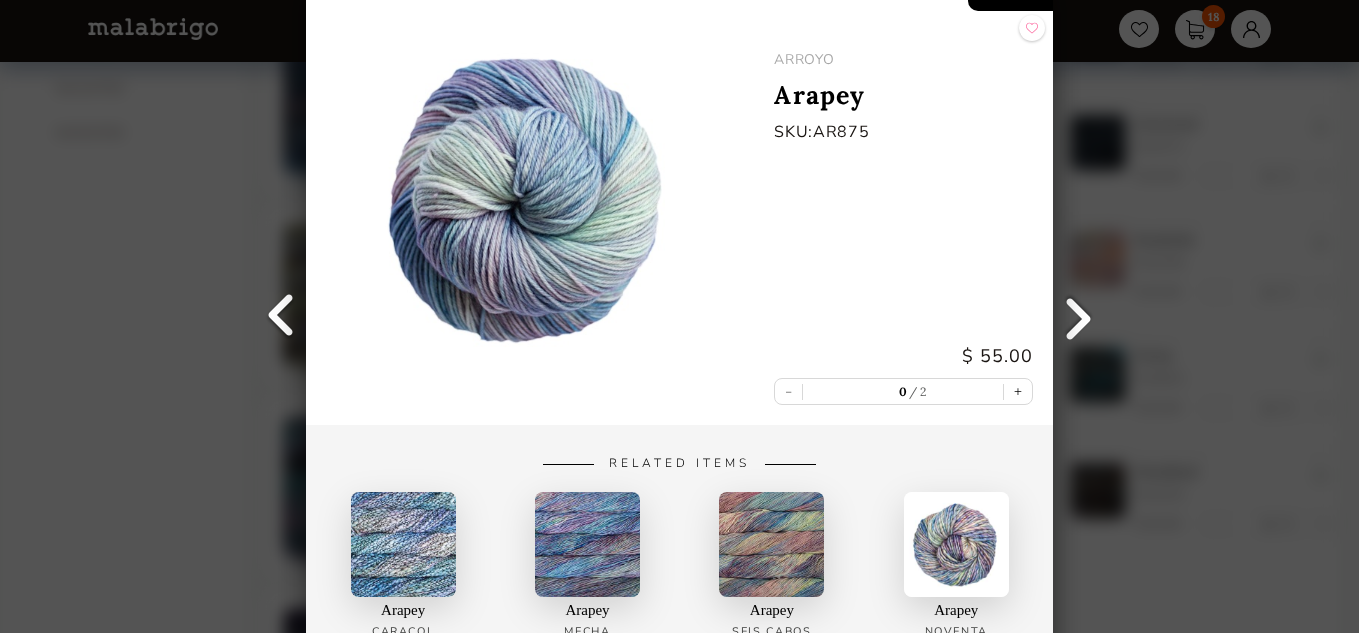 click at bounding box center [1078, 317] 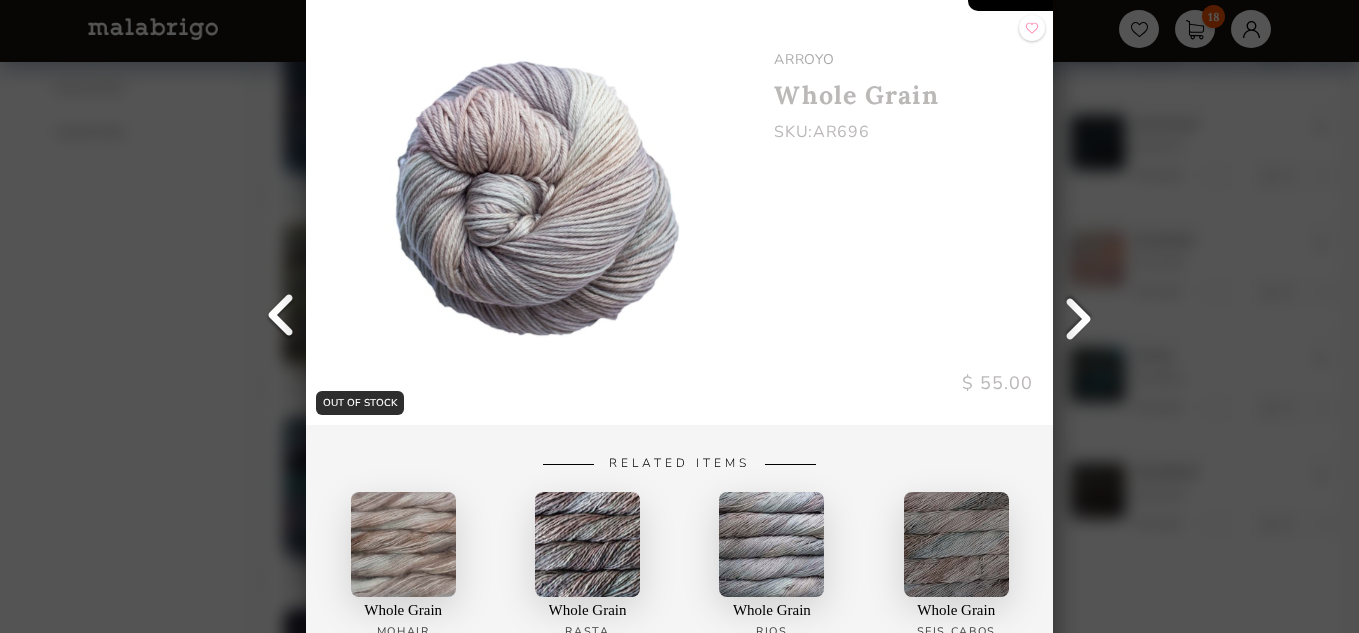 click at bounding box center (1078, 317) 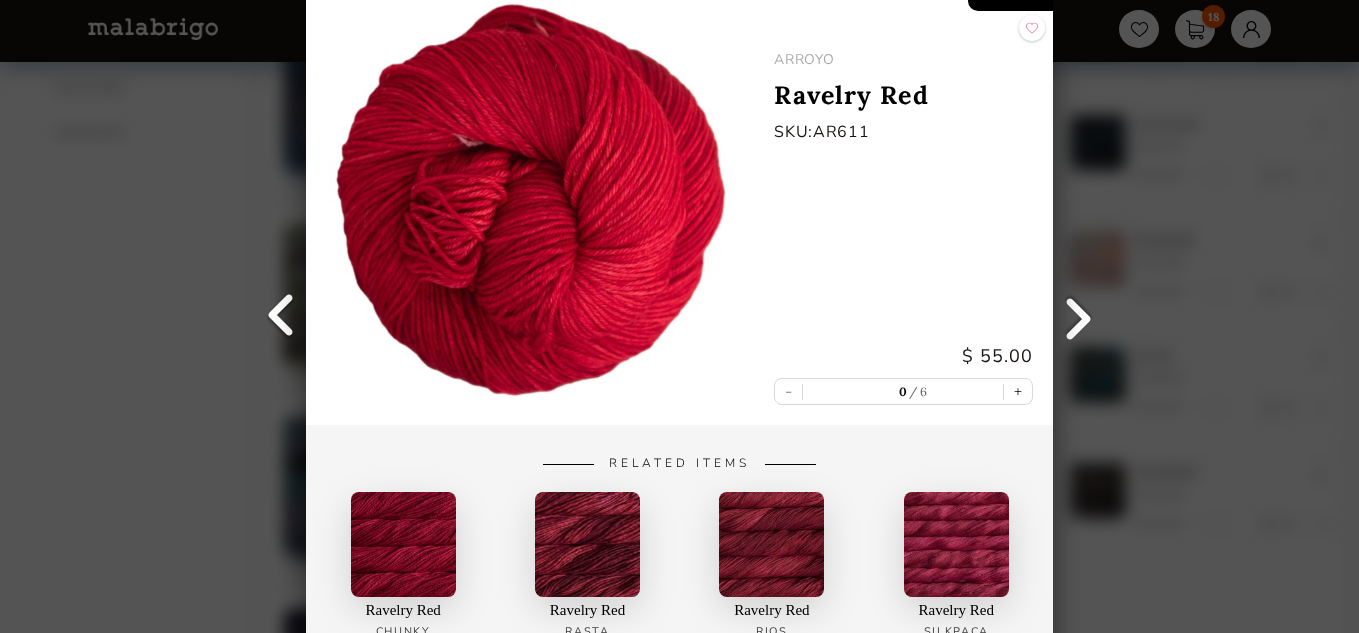 click at bounding box center [1078, 317] 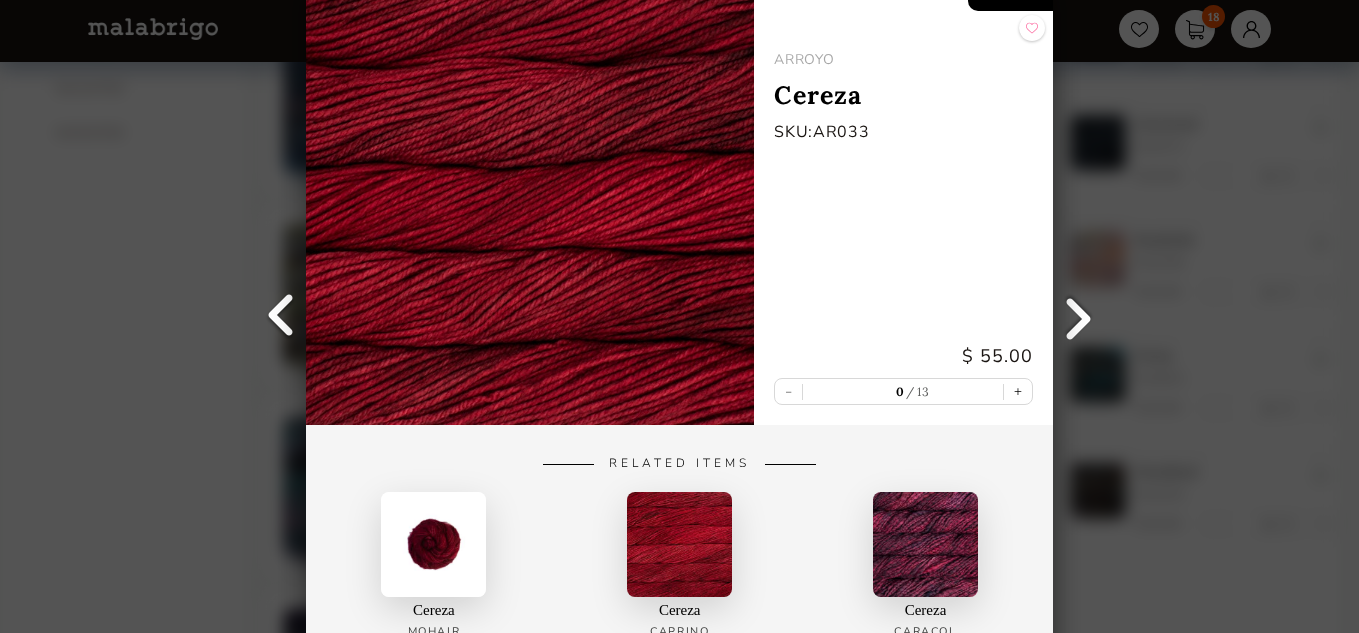 click at bounding box center [1078, 317] 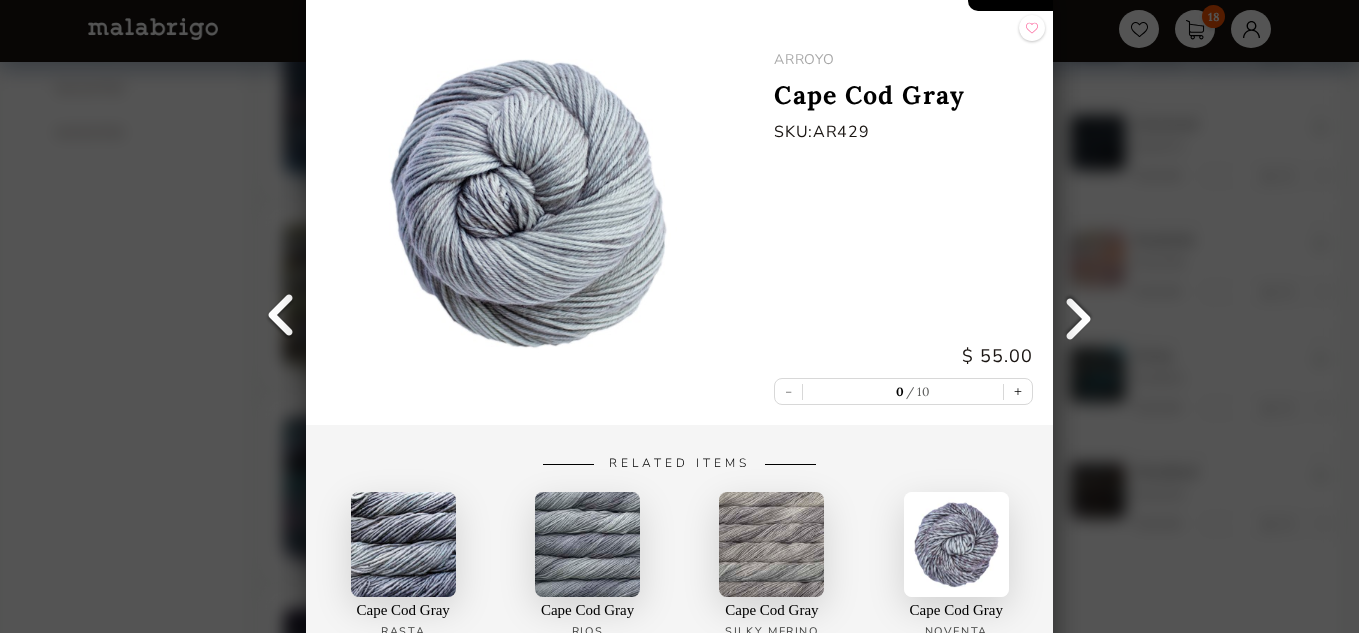click at bounding box center (1078, 317) 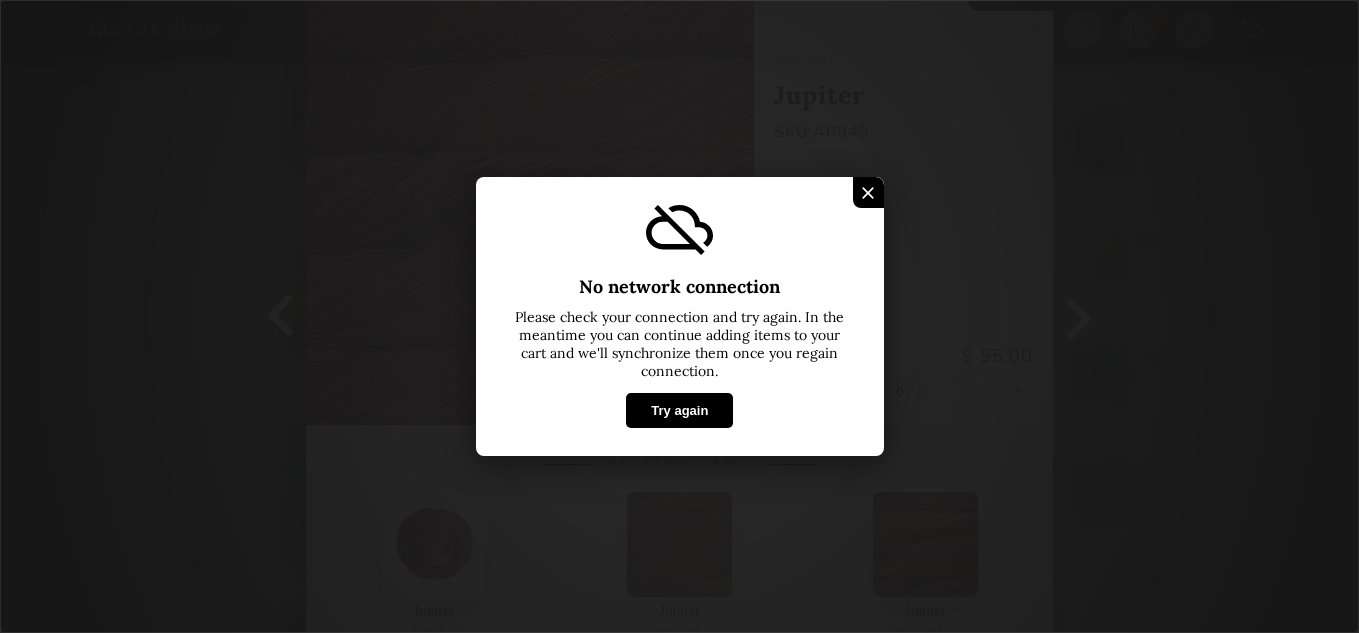 select on "INDEX" 